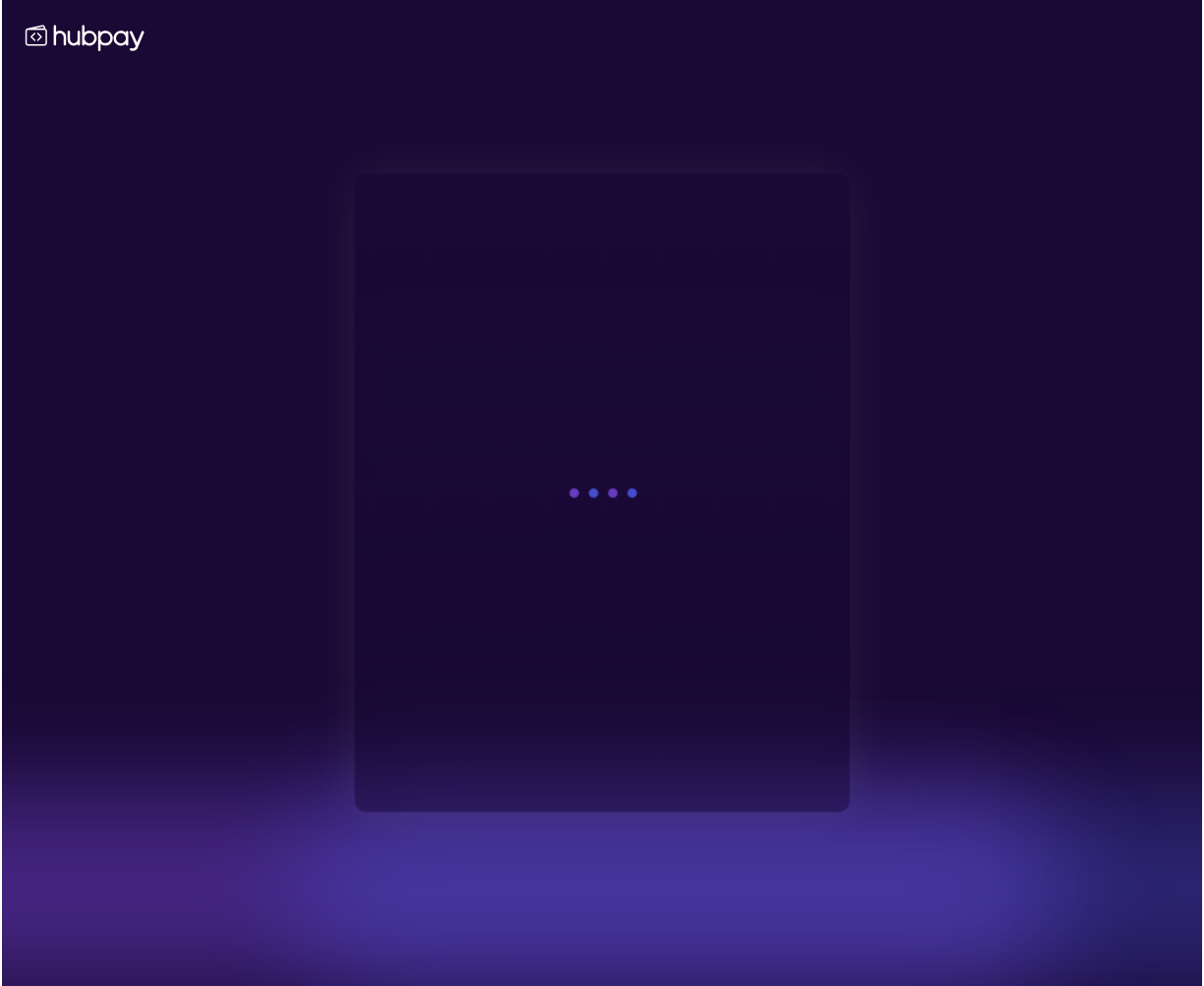 scroll, scrollTop: 0, scrollLeft: 0, axis: both 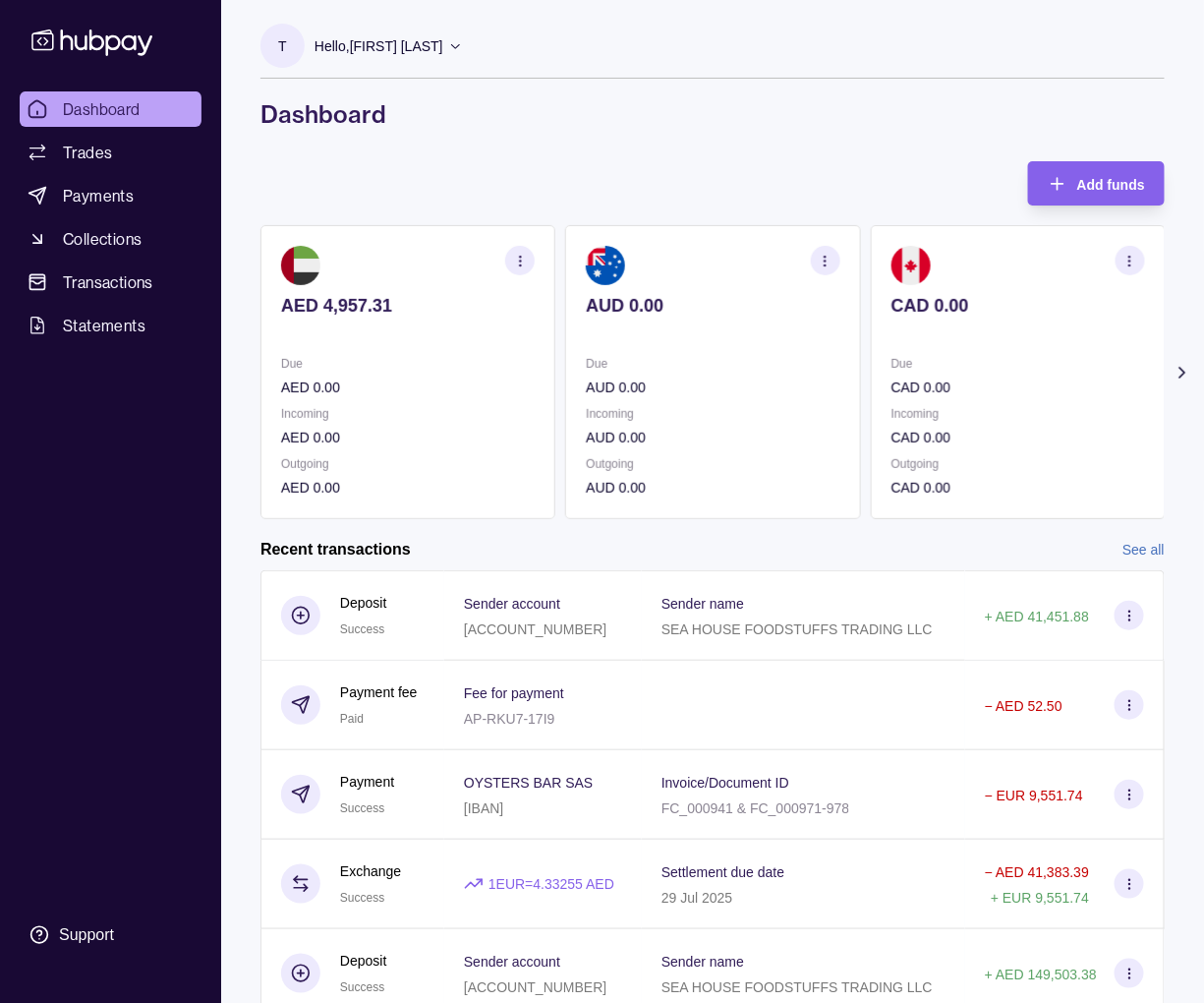 click on "Dashboard" at bounding box center [101, 109] 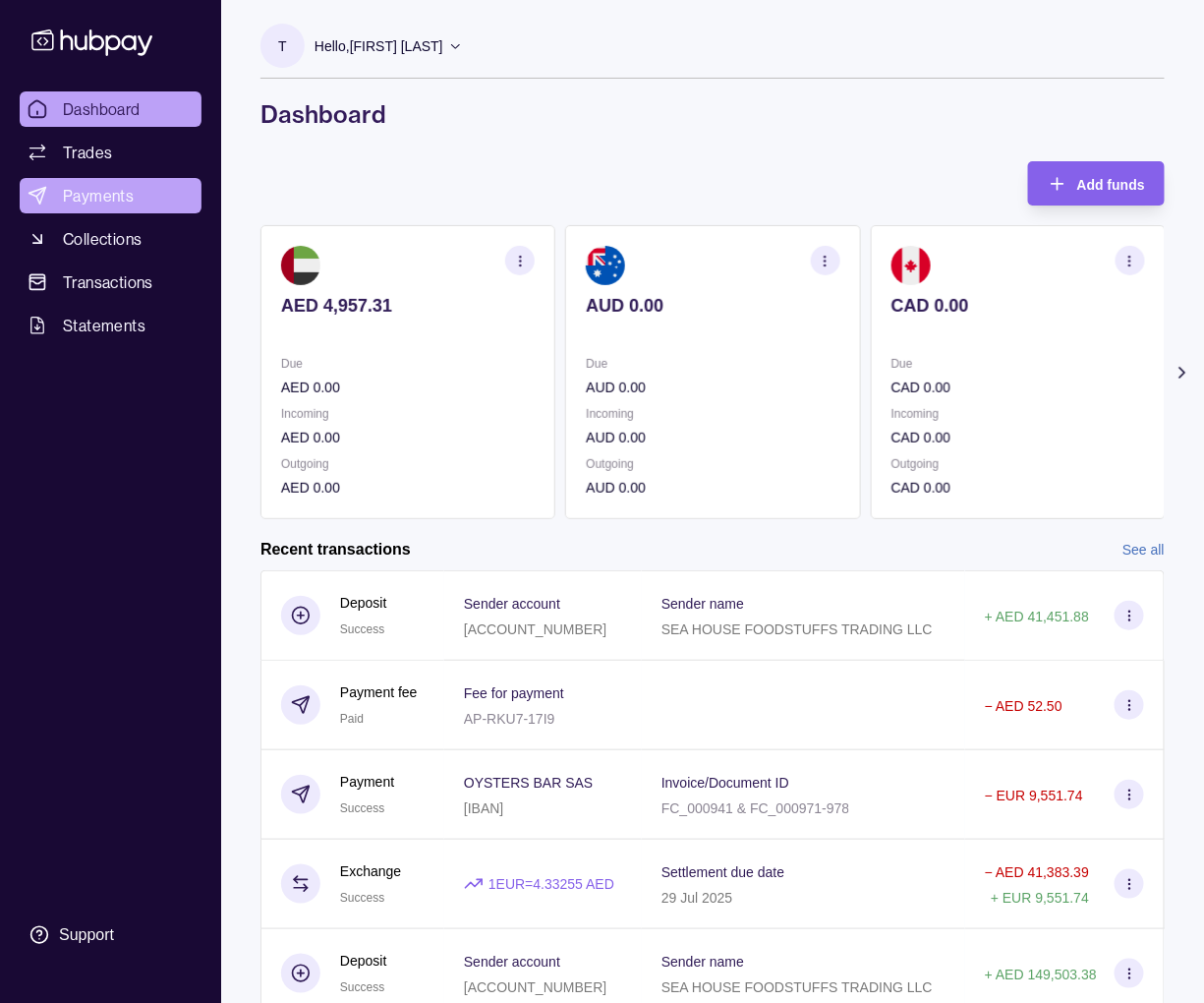 click on "Payments" at bounding box center (110, 196) 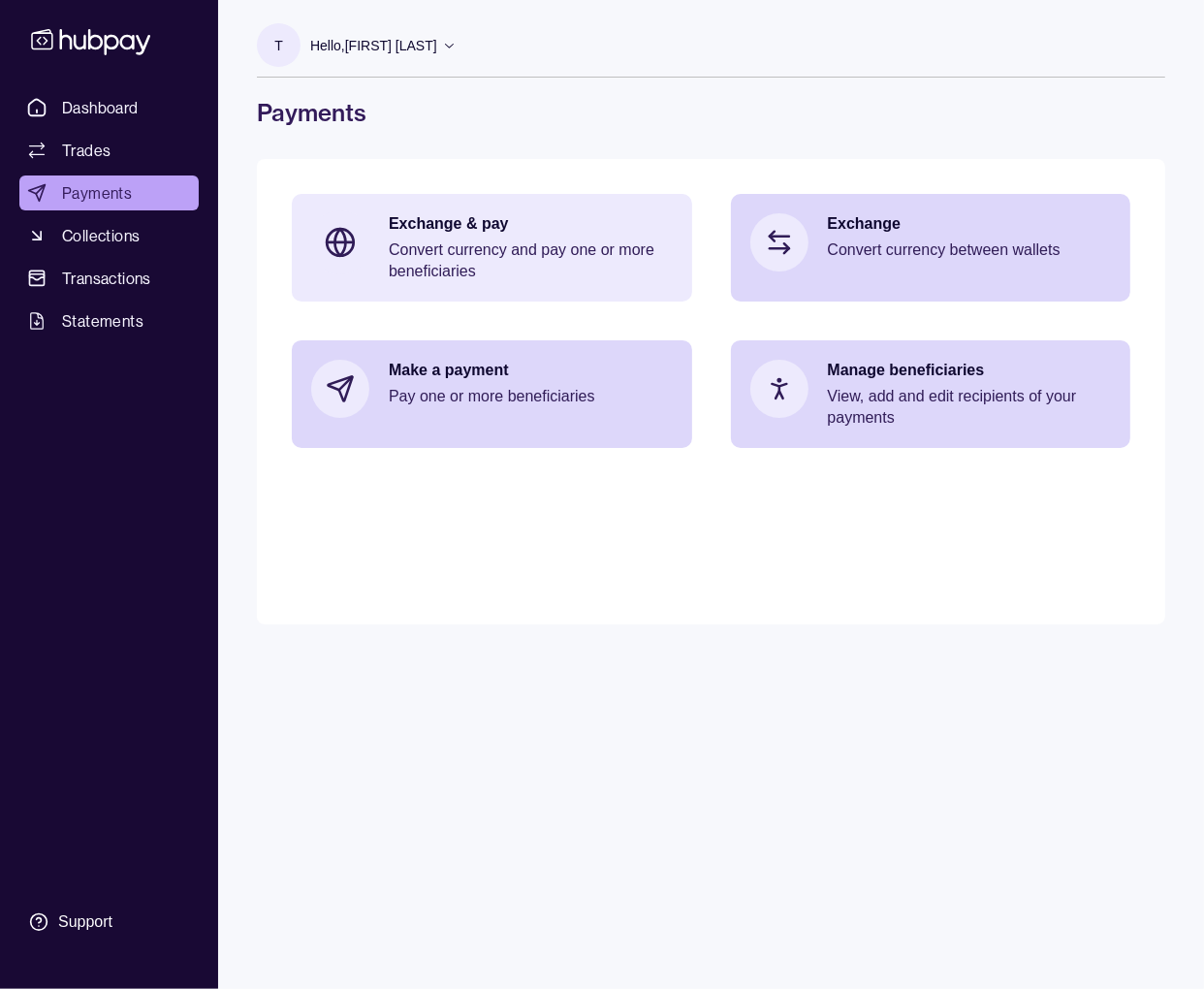 click on "Convert currency and pay one or more beneficiaries" at bounding box center [530, 261] 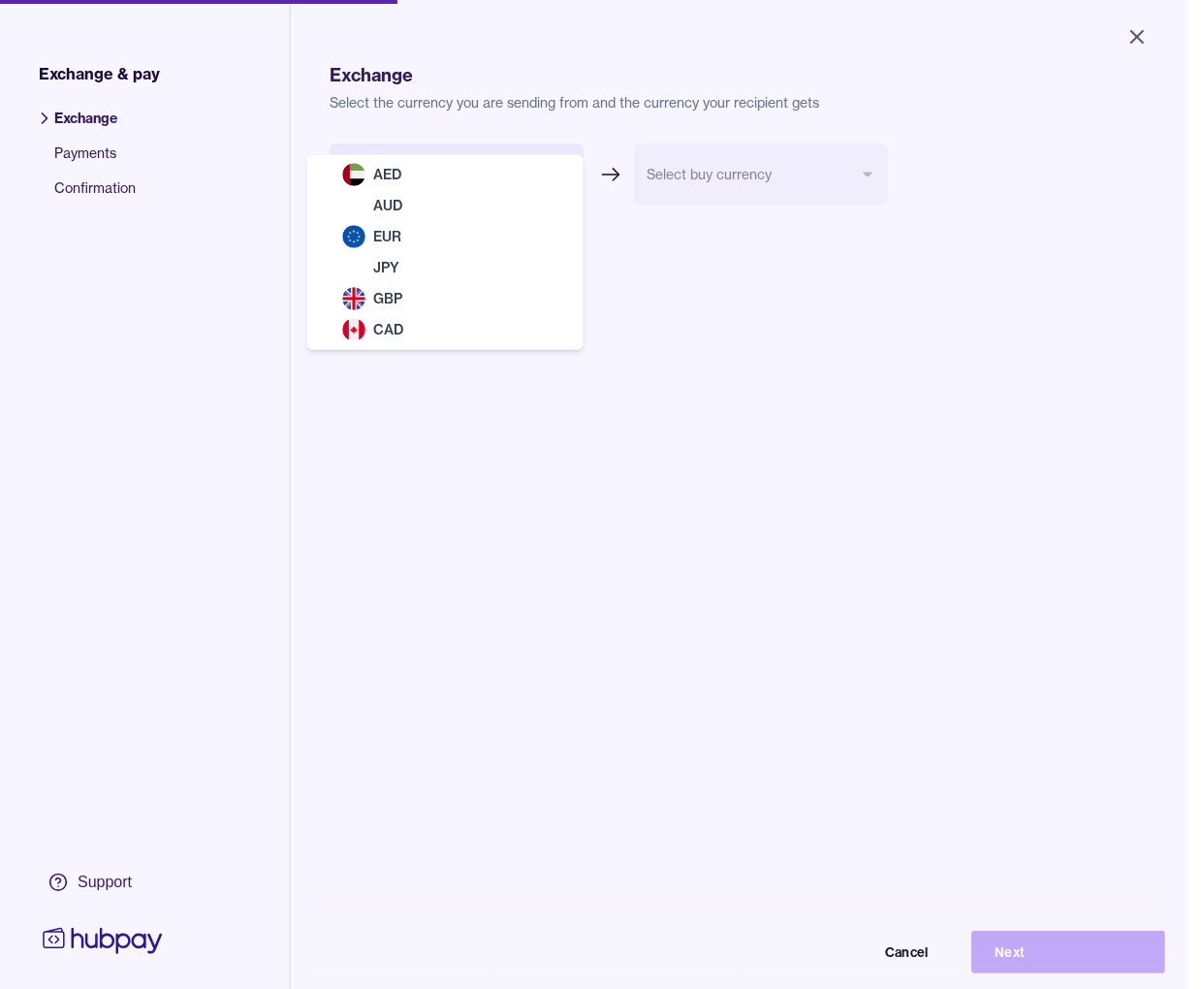 click on "Close Exchange & pay Exchange Payments Confirmation Support Exchange Select the currency you are sending from and the currency your recipient gets Select sell currency *** *** *** *** *** *** Select buy currency Cancel Next Exchange & pay | Hubpay AED AUD EUR JPY GBP CAD" at bounding box center [593, 494] 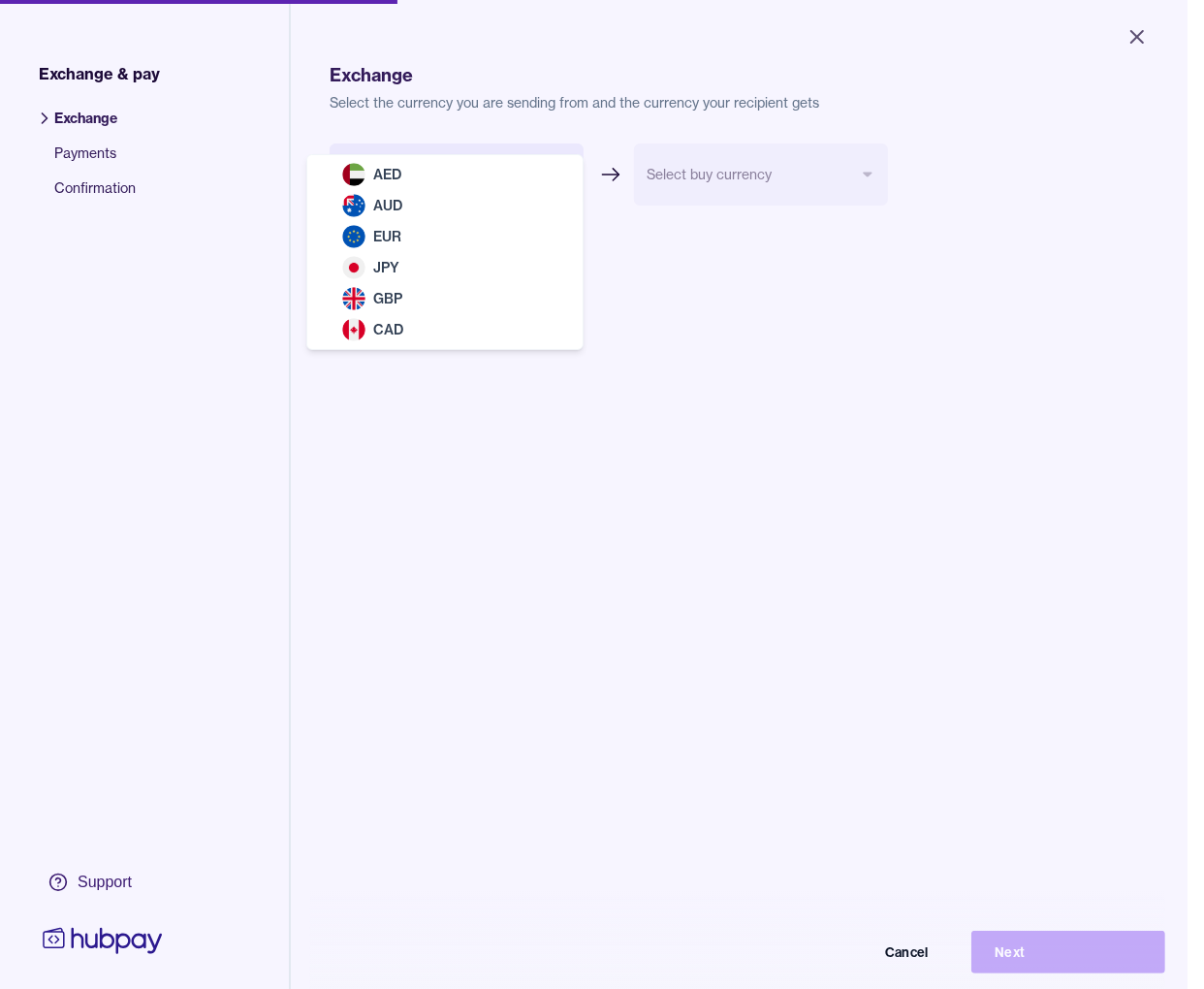 select on "***" 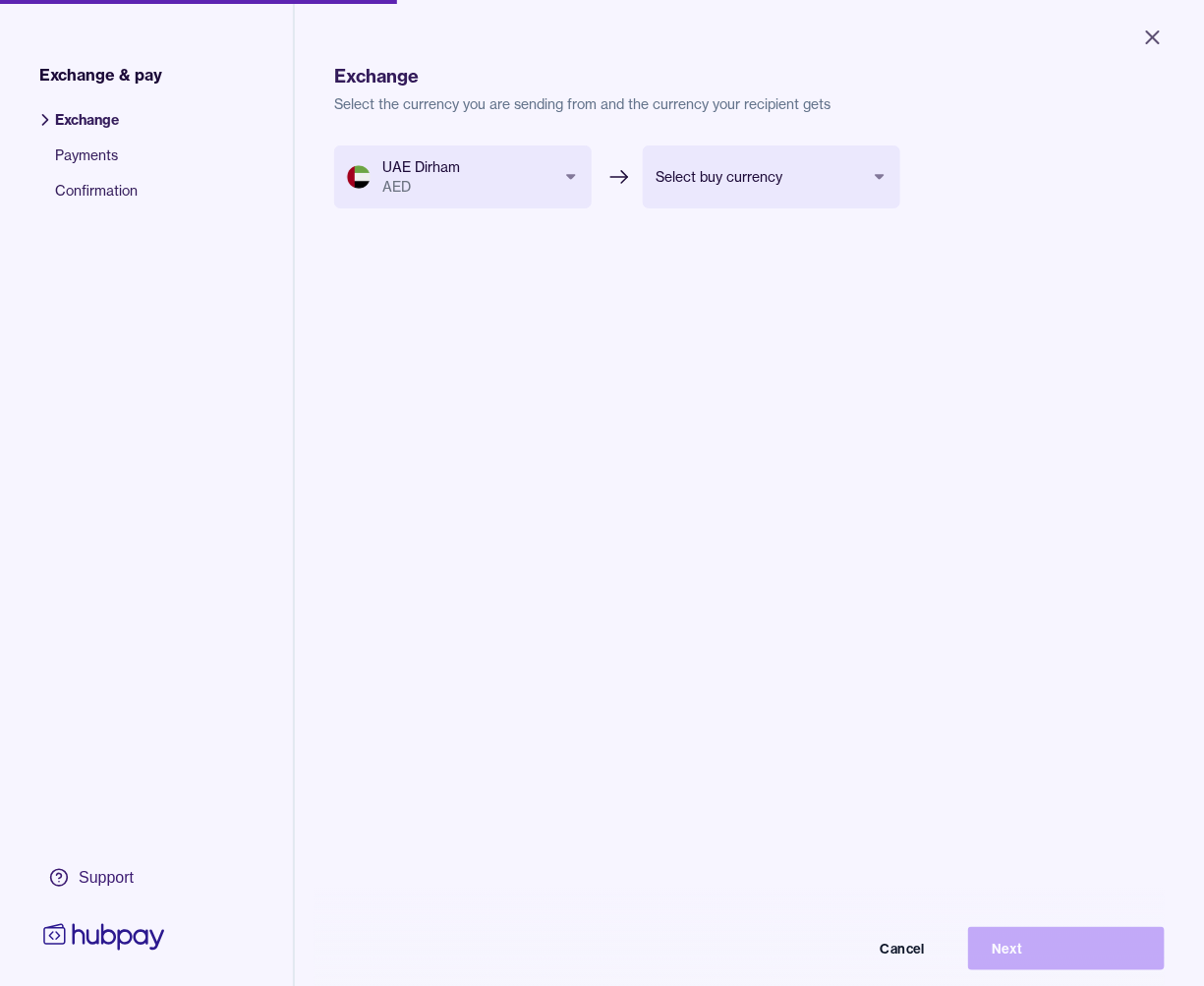 click on "Close Exchange & pay Exchange Payments Confirmation Support Exchange Select the currency you are sending from and the currency your recipient gets UAE Dirham AED *** *** *** *** *** *** Select buy currency *** *** *** *** *** Cancel Next Exchange & pay | Hubpay" at bounding box center (602, 493) 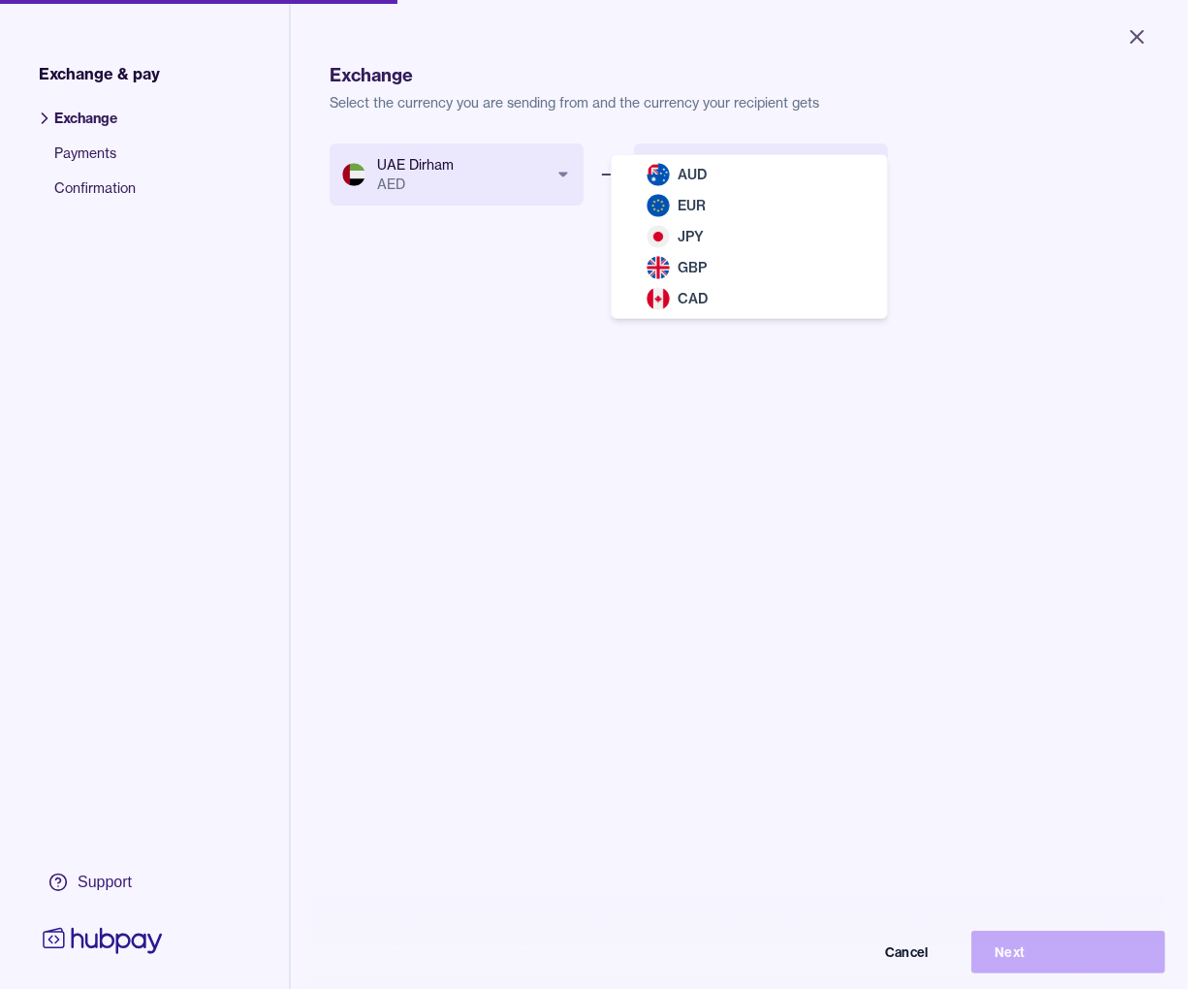 select on "***" 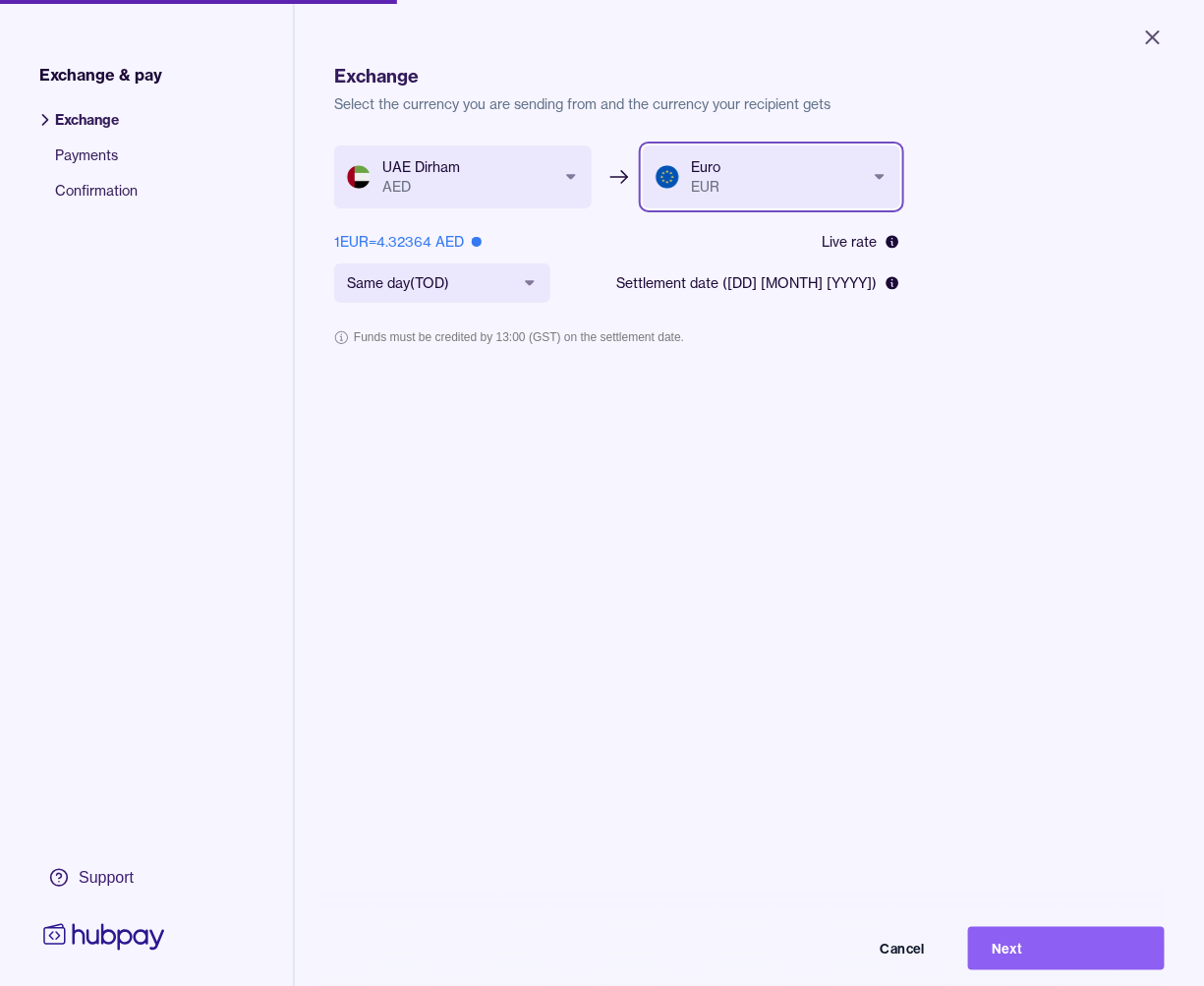 type 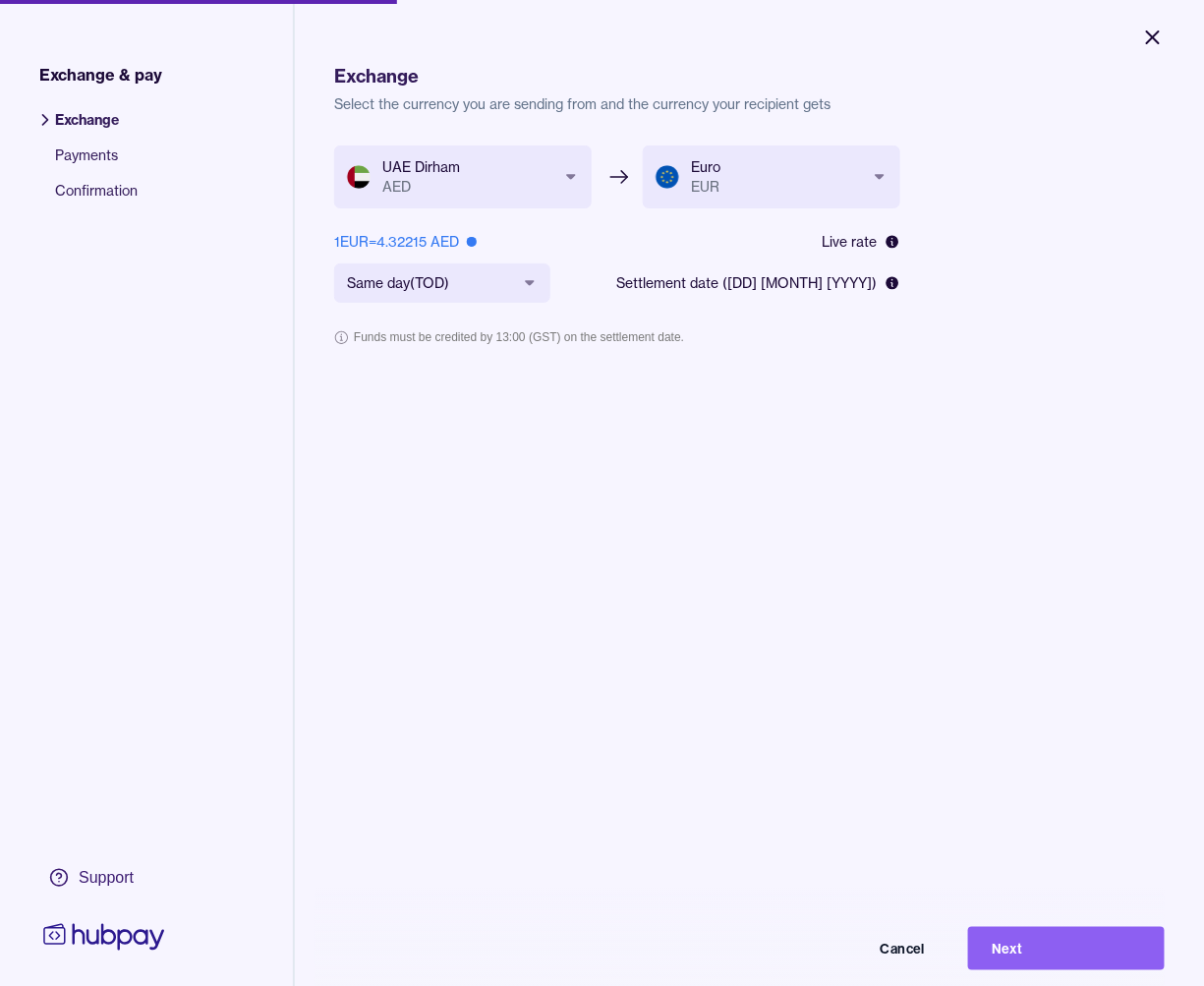 click 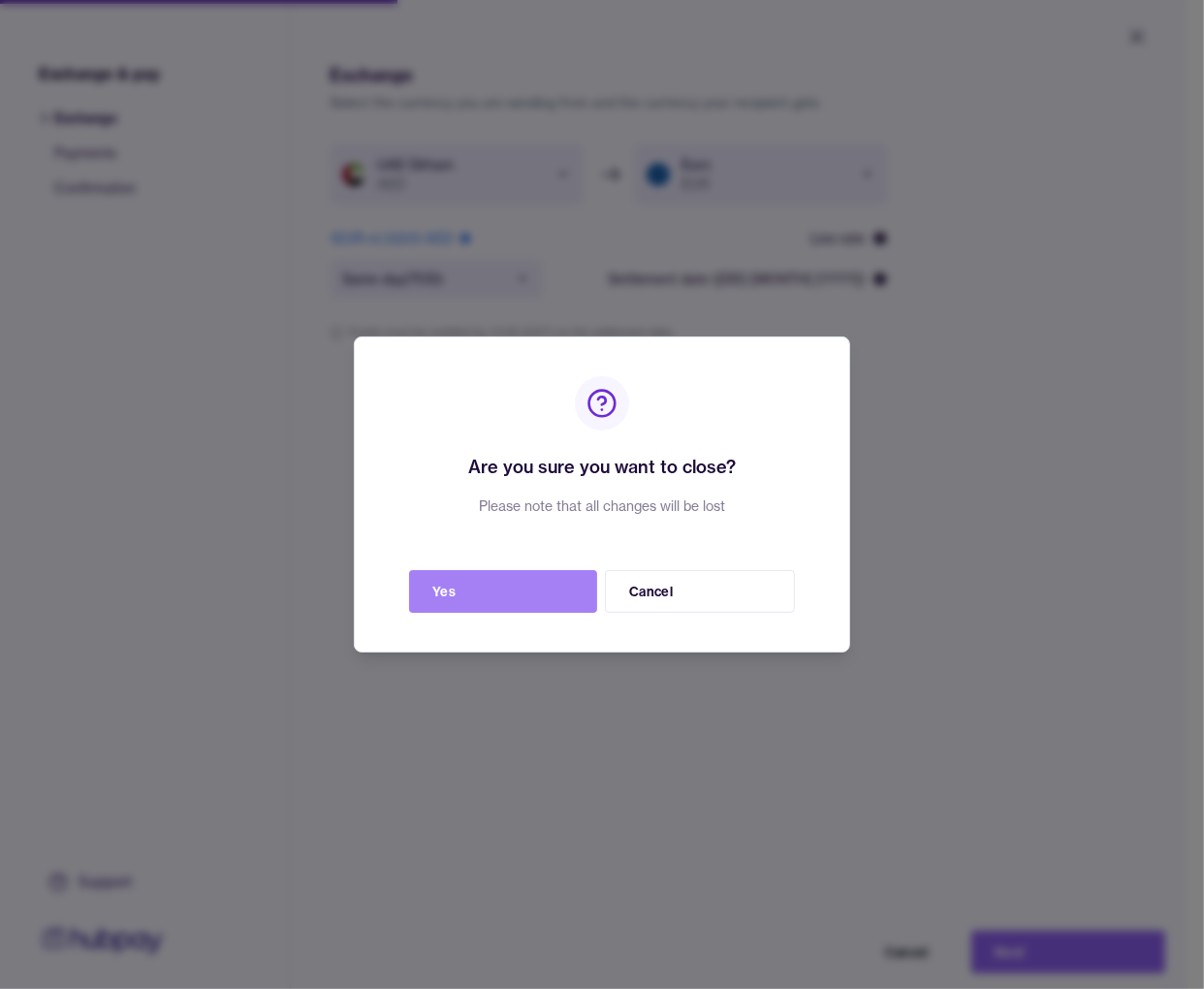 click on "Yes" at bounding box center (503, 591) 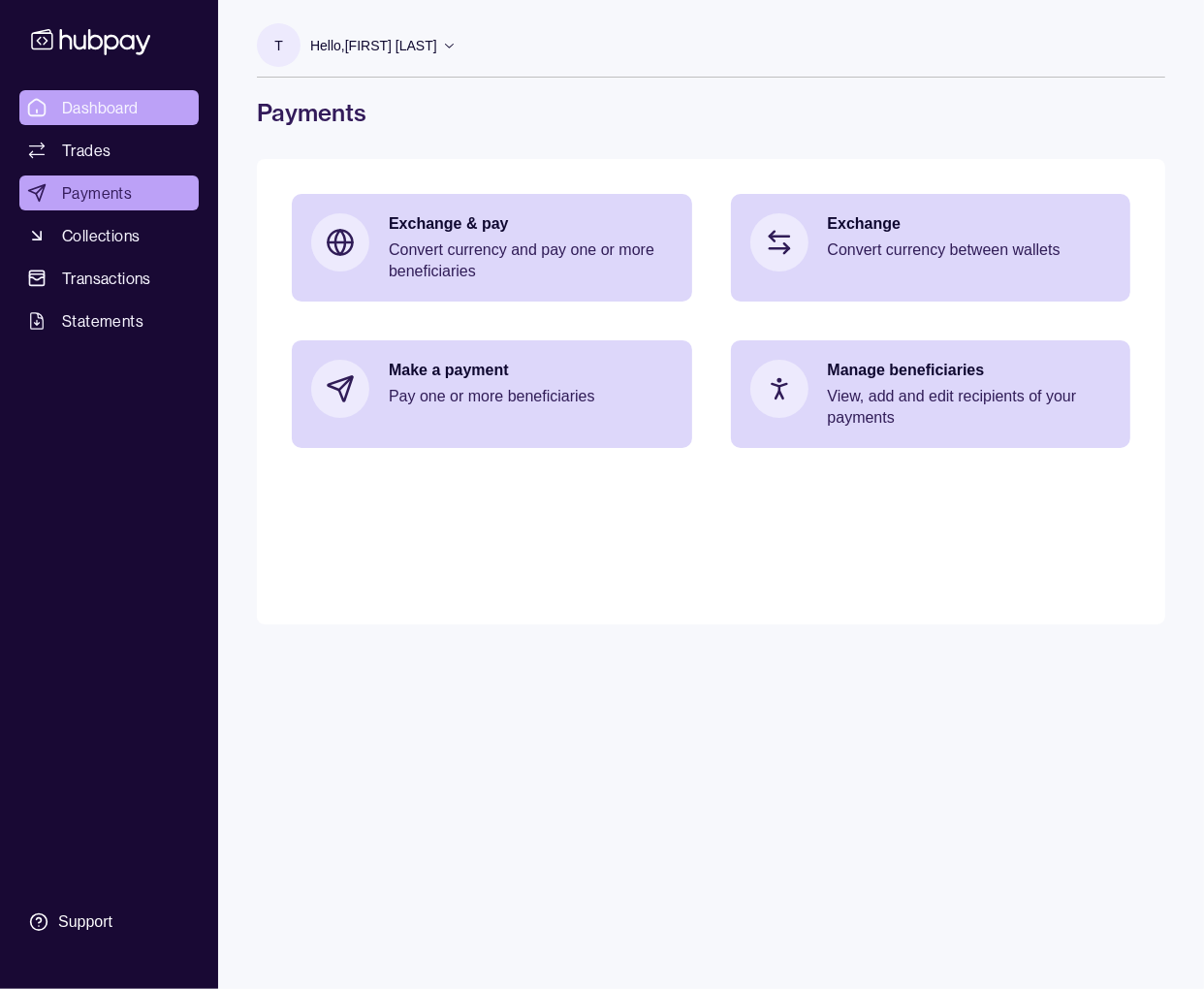 click on "Dashboard" at bounding box center [100, 108] 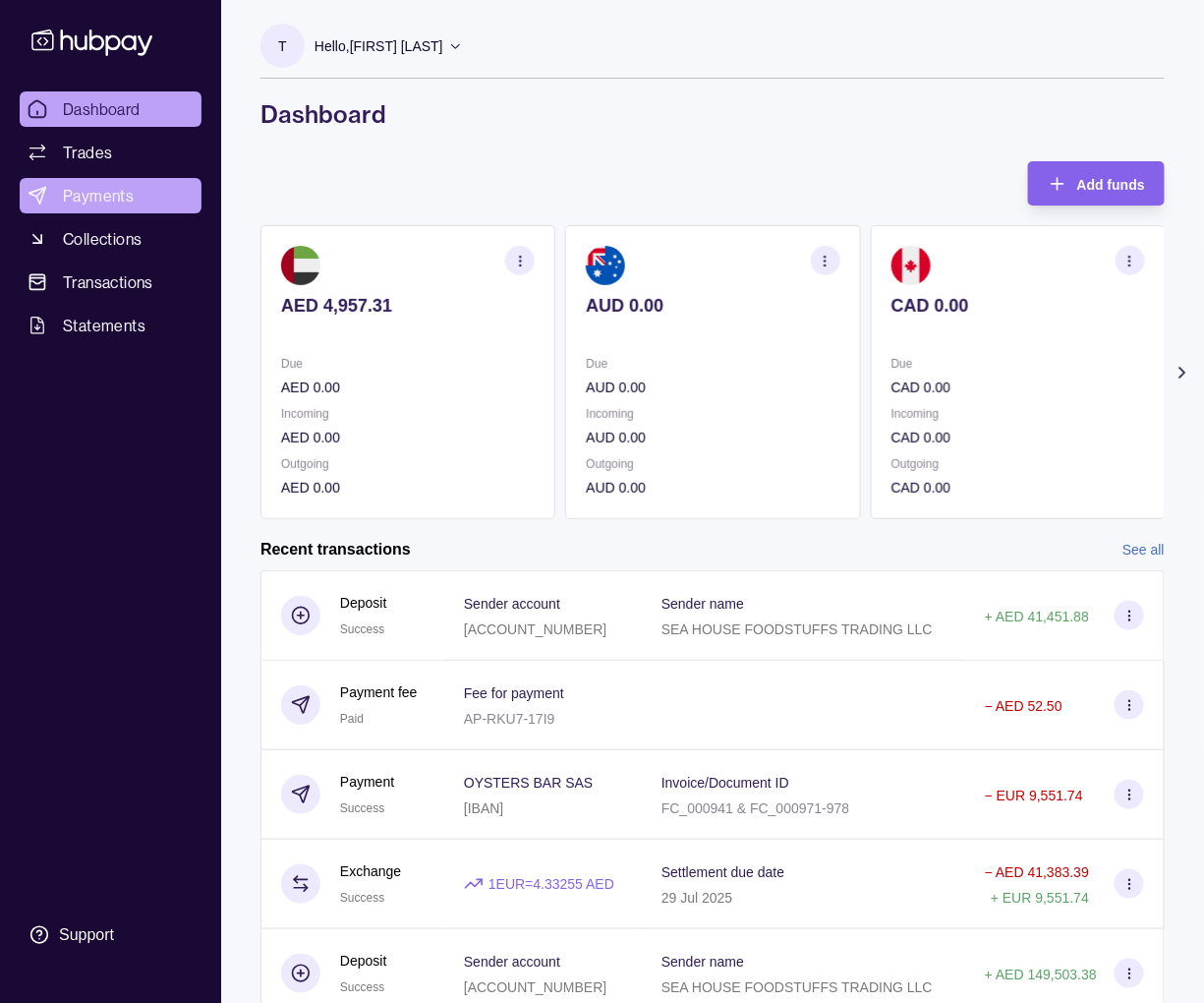 click on "Payments" at bounding box center (110, 196) 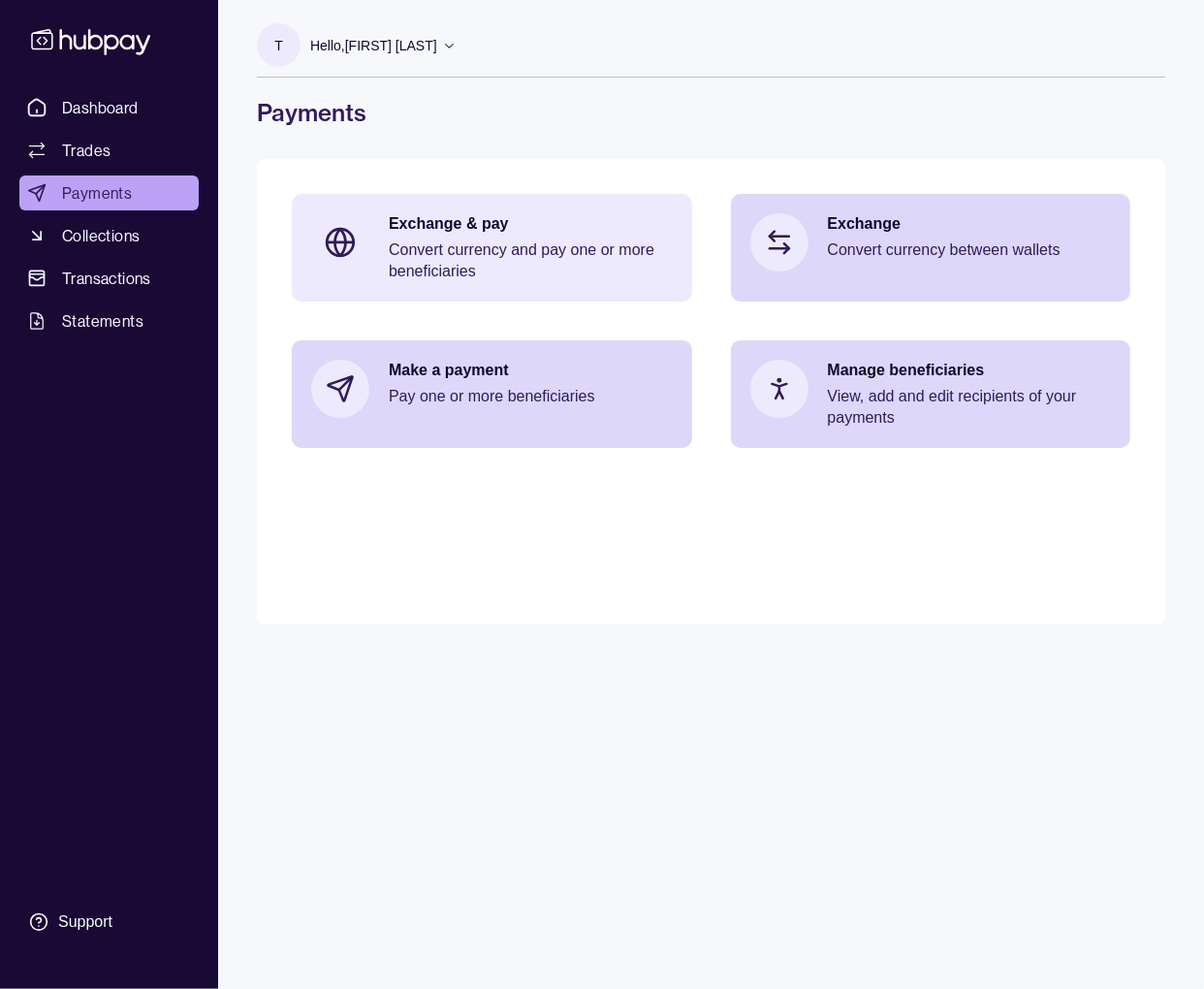 click on "Convert currency and pay one or more beneficiaries" at bounding box center (530, 261) 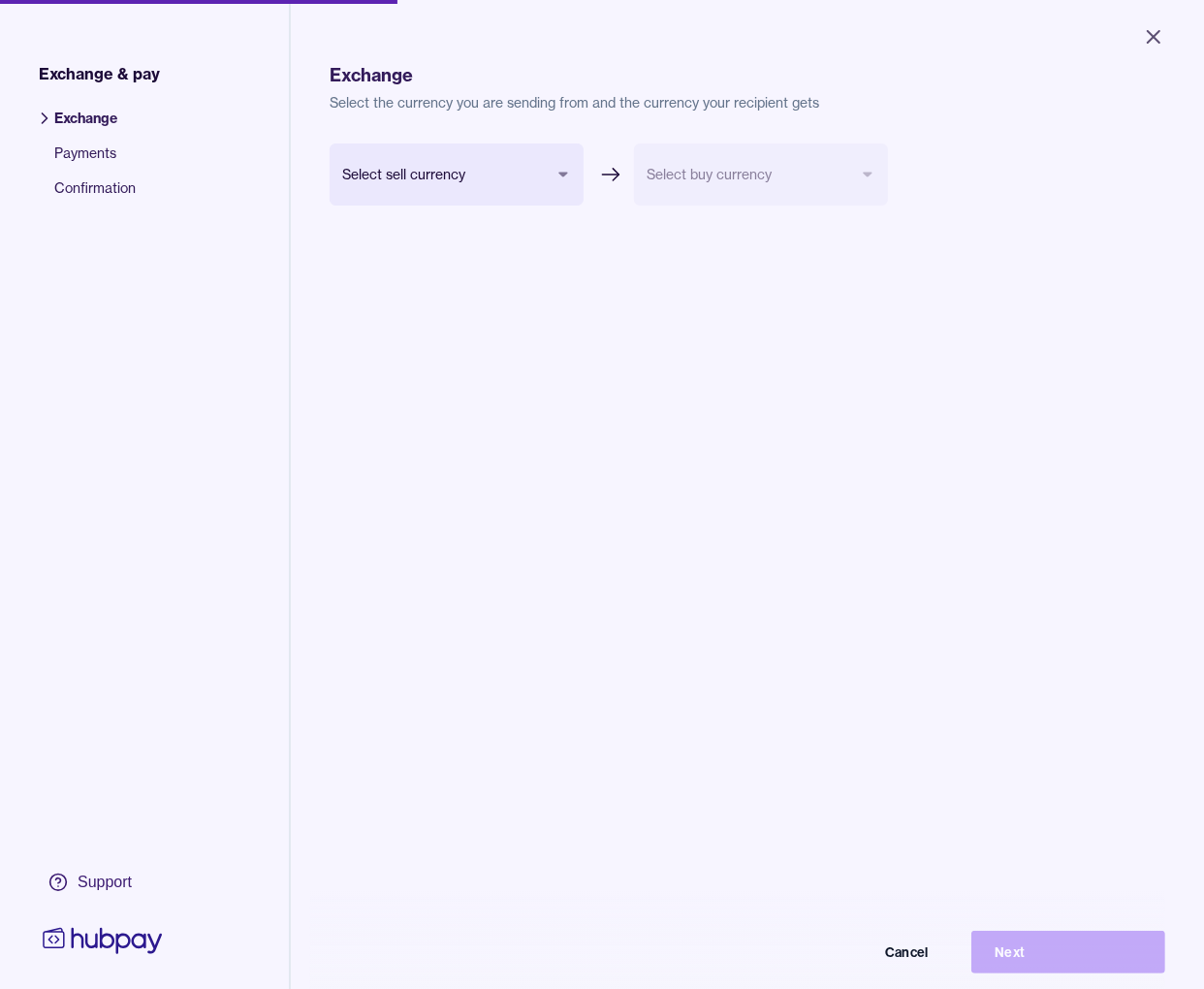 click on "Close Exchange & pay Exchange Payments Confirmation Support Exchange Select the currency you are sending from and the currency your recipient gets Select sell currency *** *** *** *** *** *** Select buy currency Cancel Next Exchange & pay | Hubpay" at bounding box center (602, 494) 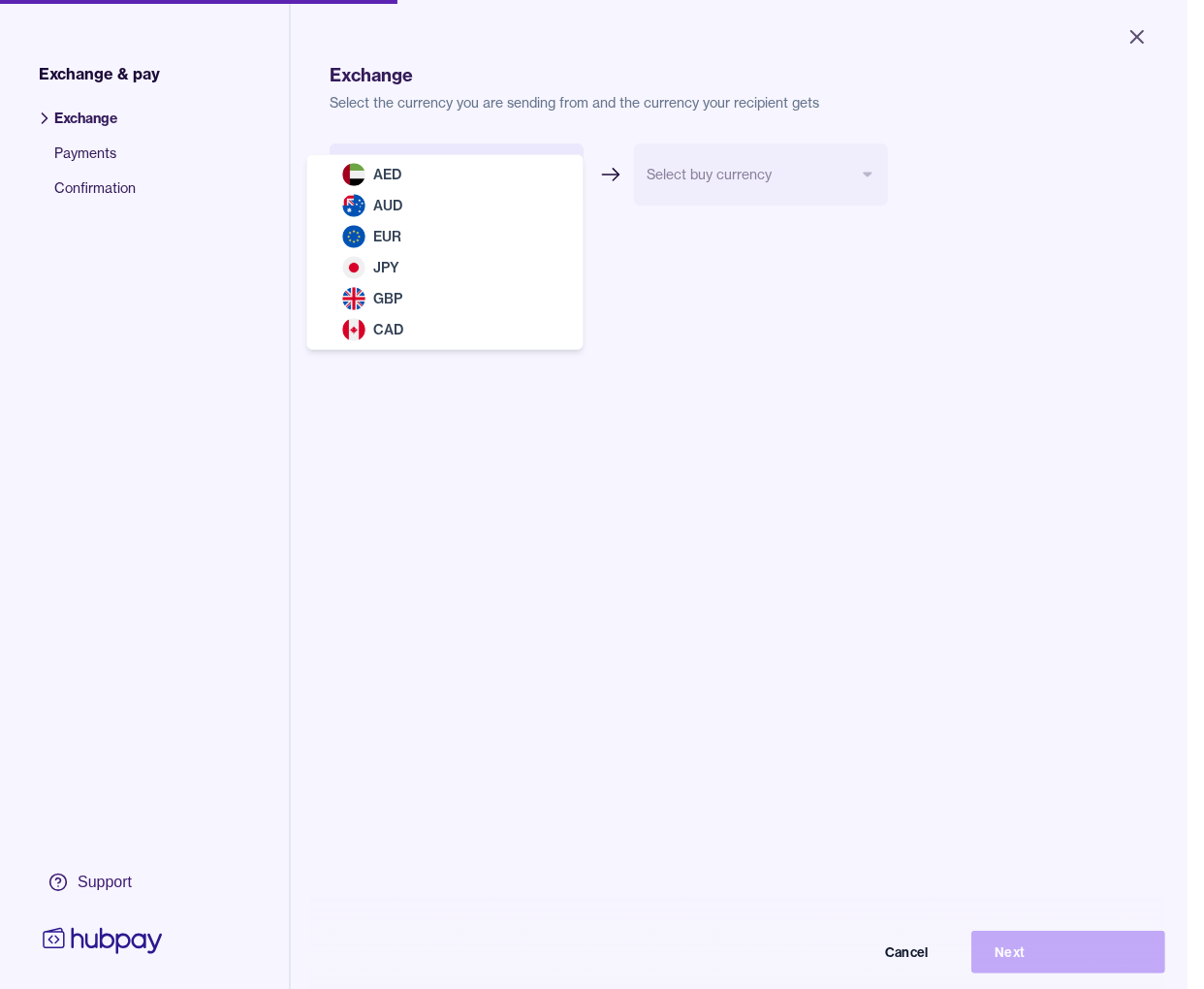 select on "***" 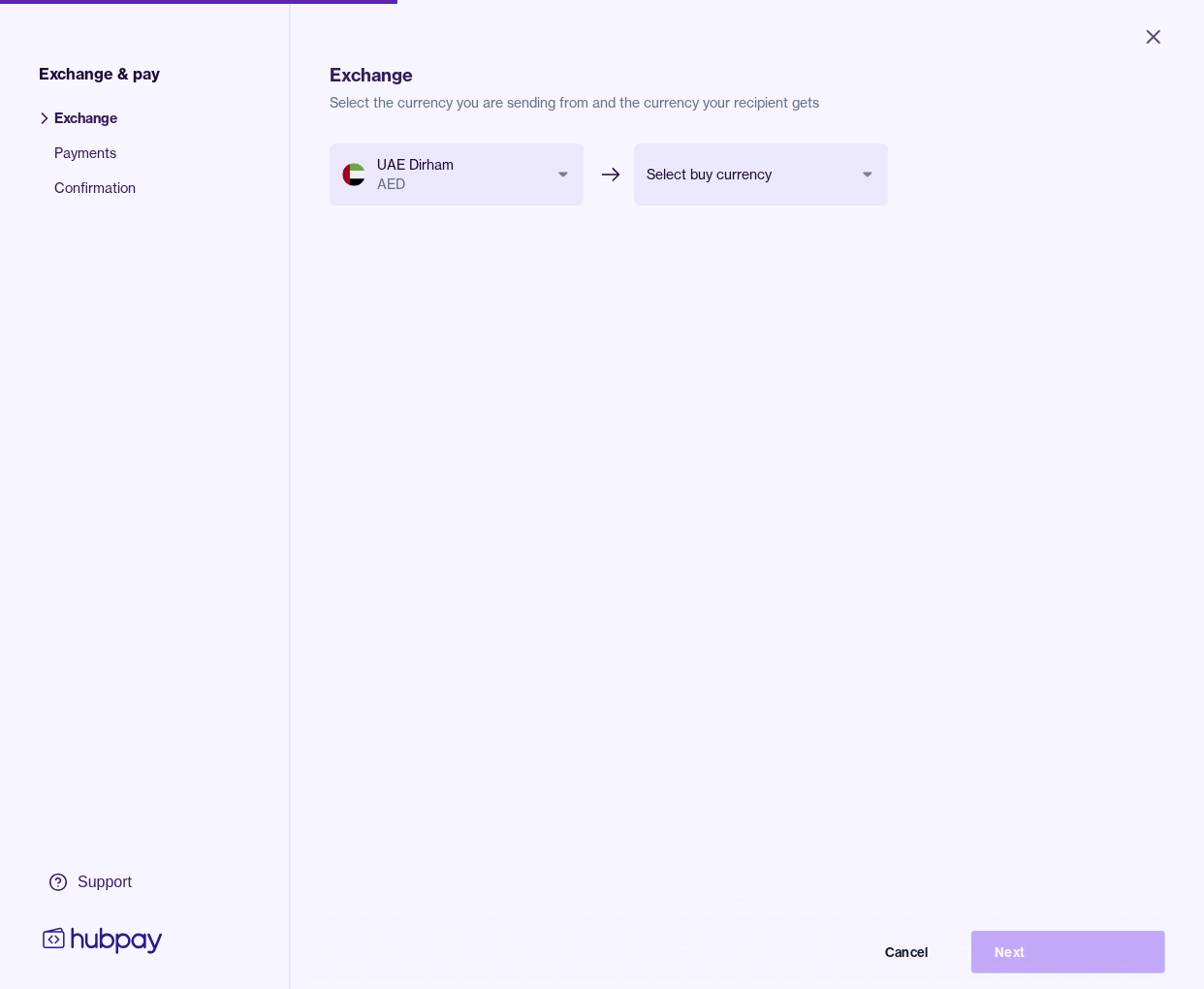 click on "Close Exchange & pay Exchange Payments Confirmation Support Exchange Select the currency you are sending from and the currency your recipient gets UAE Dirham AED *** *** *** *** *** *** Select buy currency *** *** *** *** *** Cancel Next Exchange & pay | Hubpay" at bounding box center (602, 494) 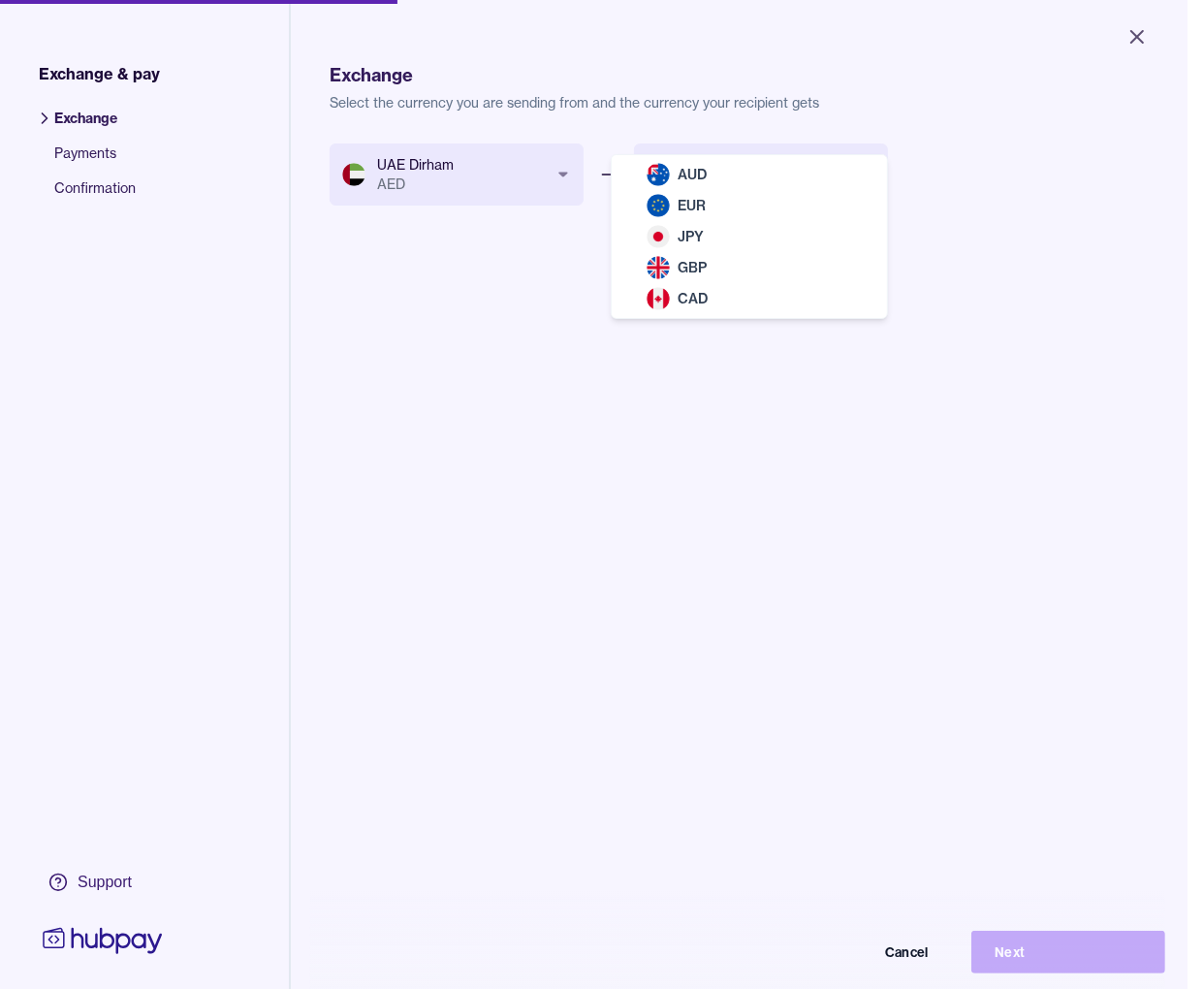 select on "***" 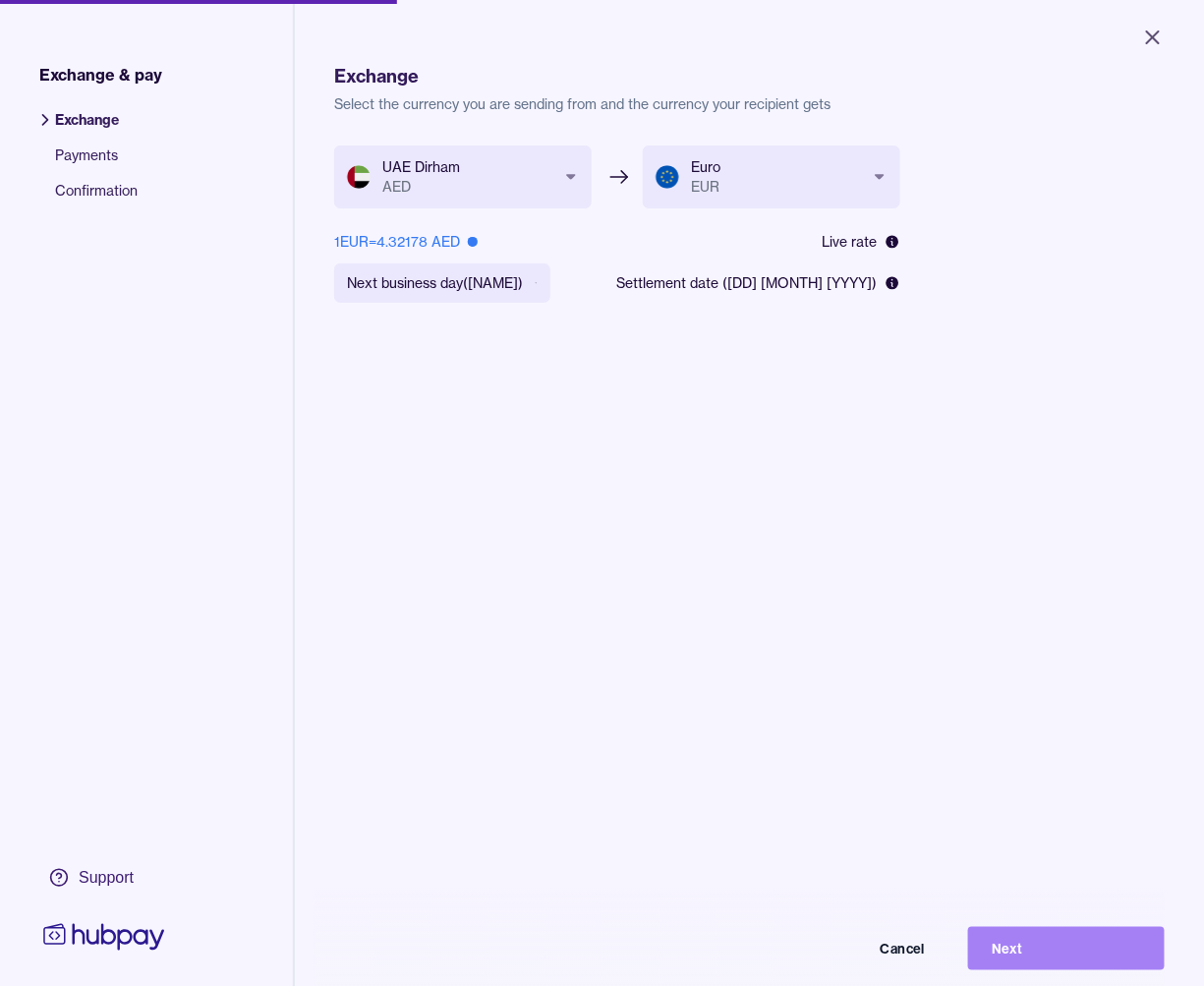 click on "Next" at bounding box center [1066, 949] 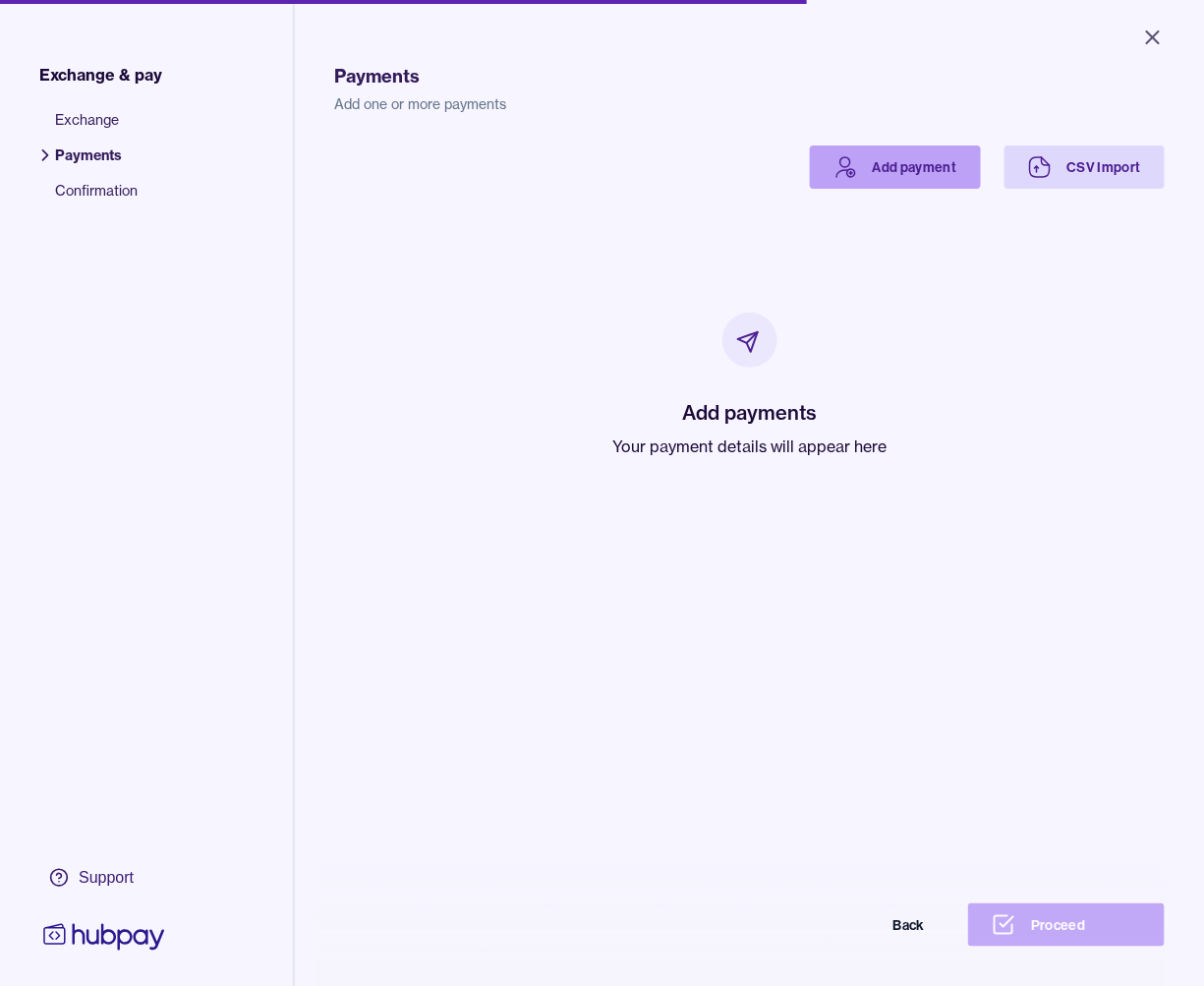 click on "Add payment" at bounding box center (895, 167) 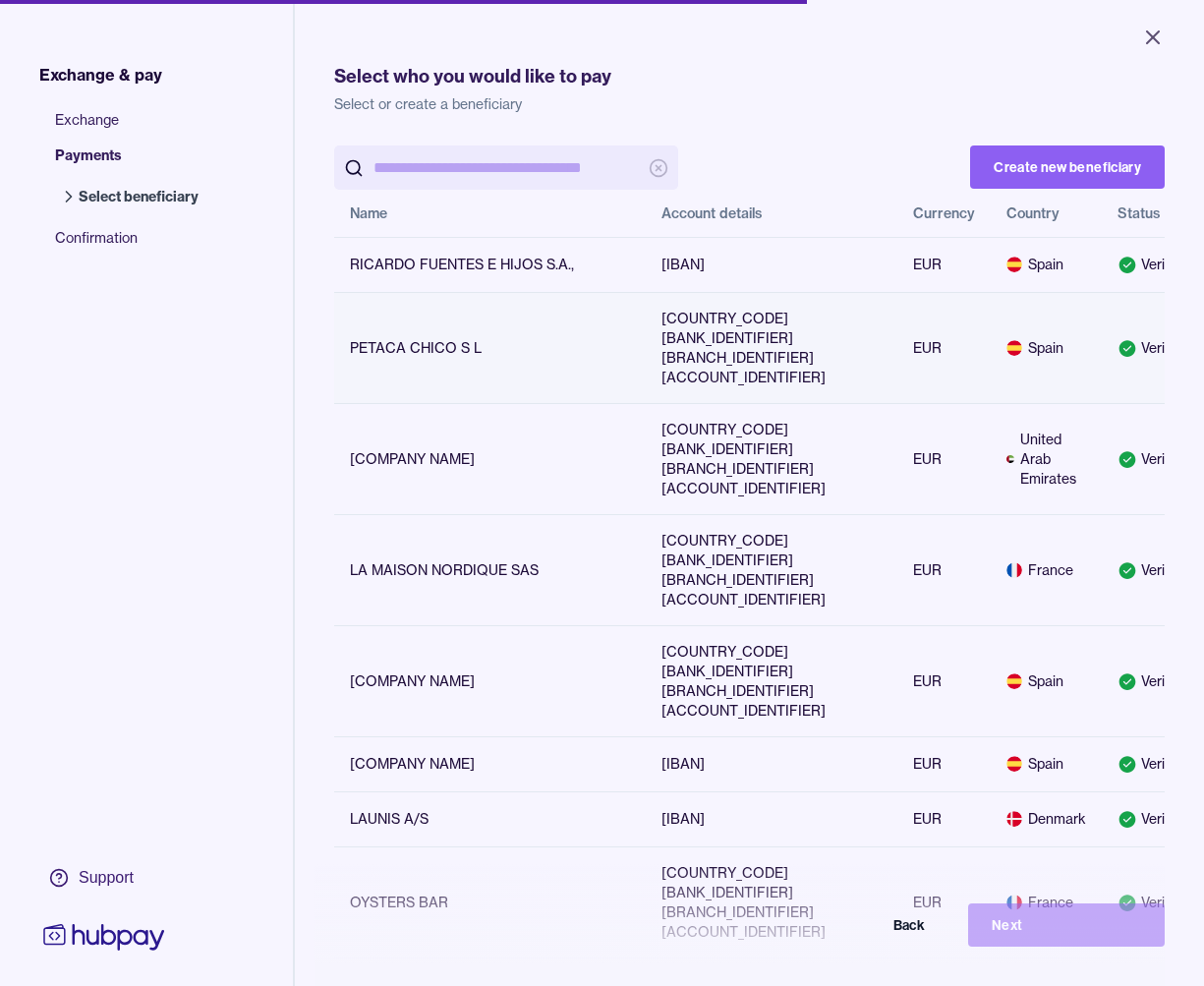 scroll, scrollTop: 0, scrollLeft: 0, axis: both 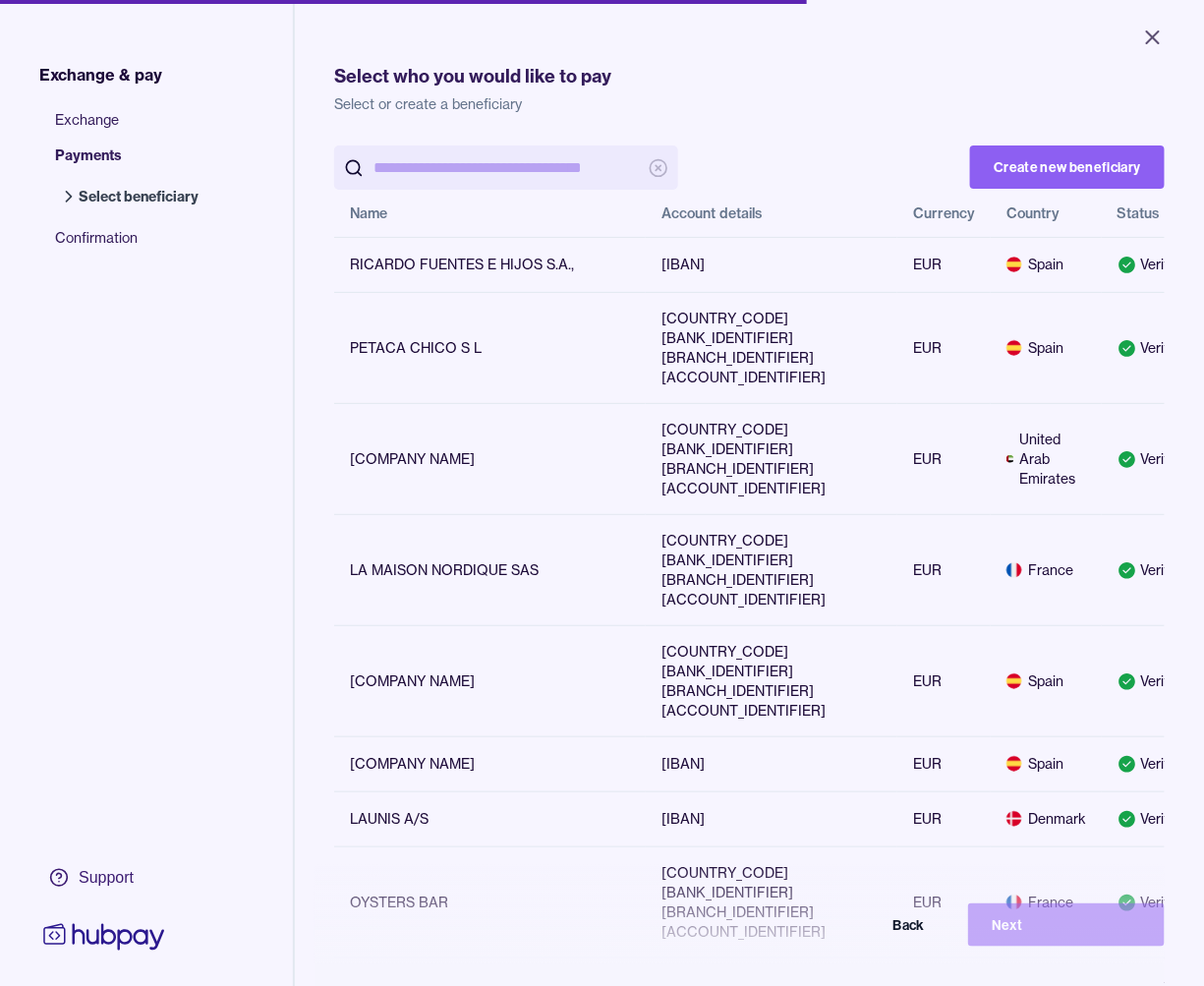 click at bounding box center [506, 167] 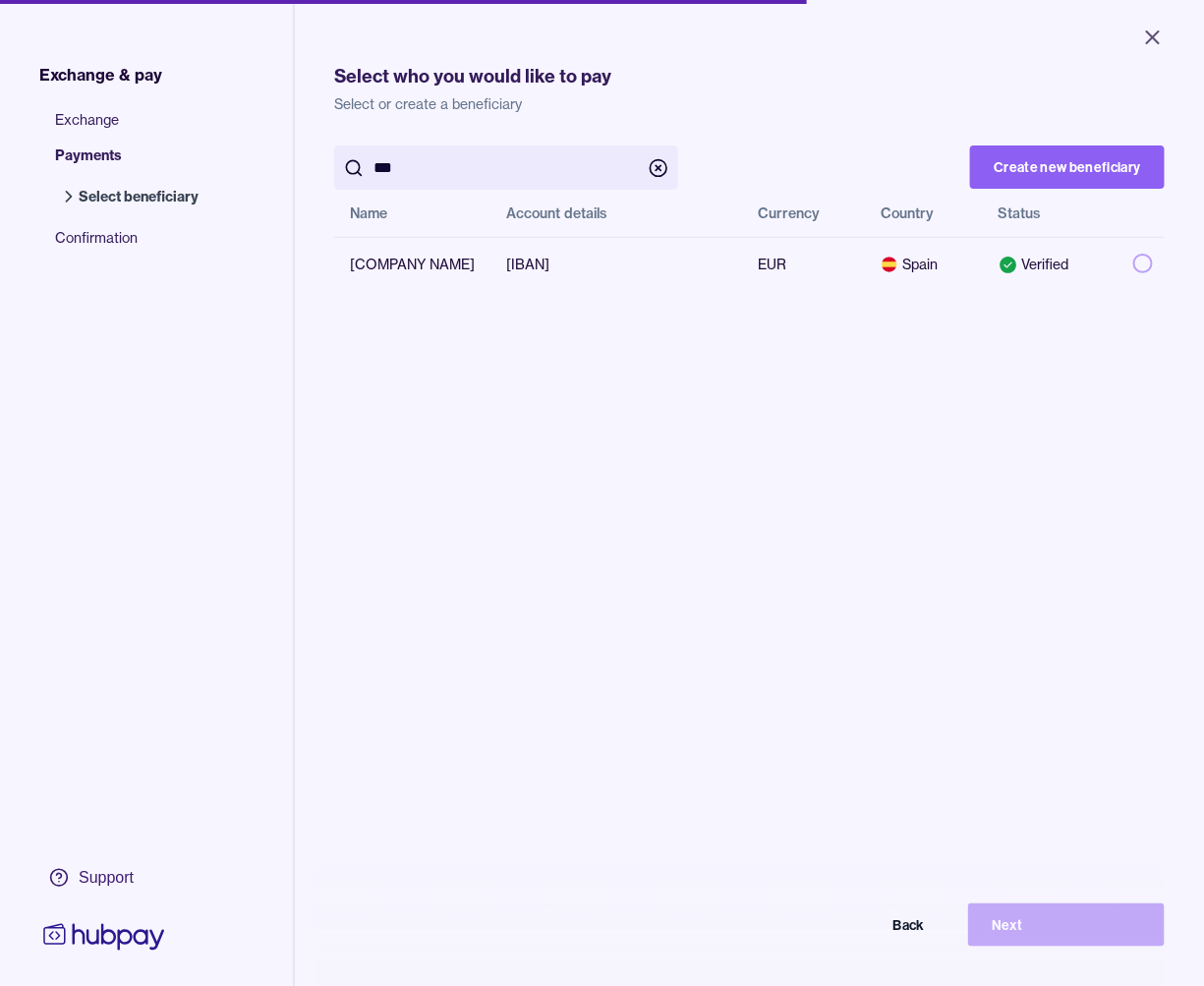 scroll, scrollTop: 0, scrollLeft: 25, axis: horizontal 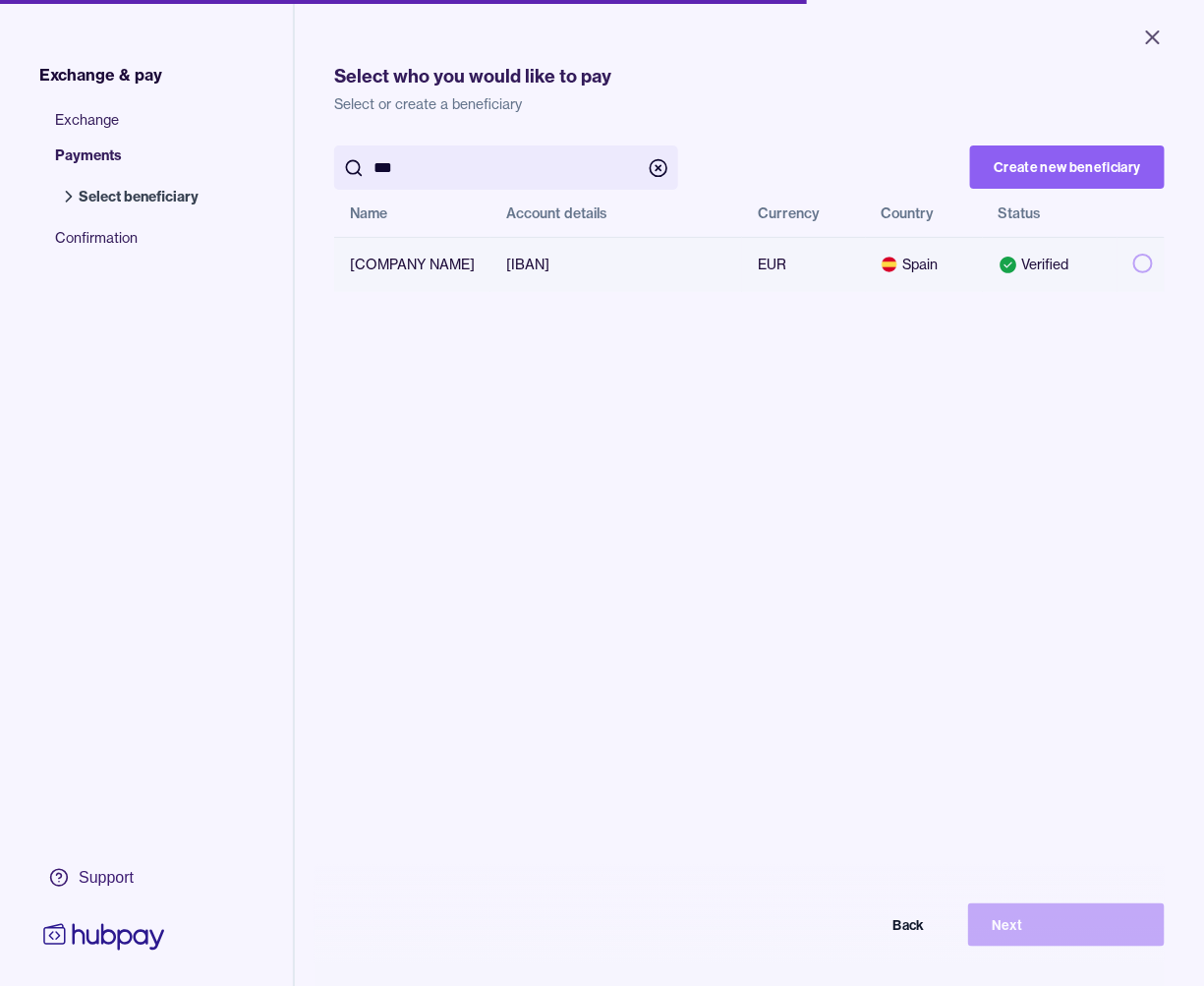 type on "***" 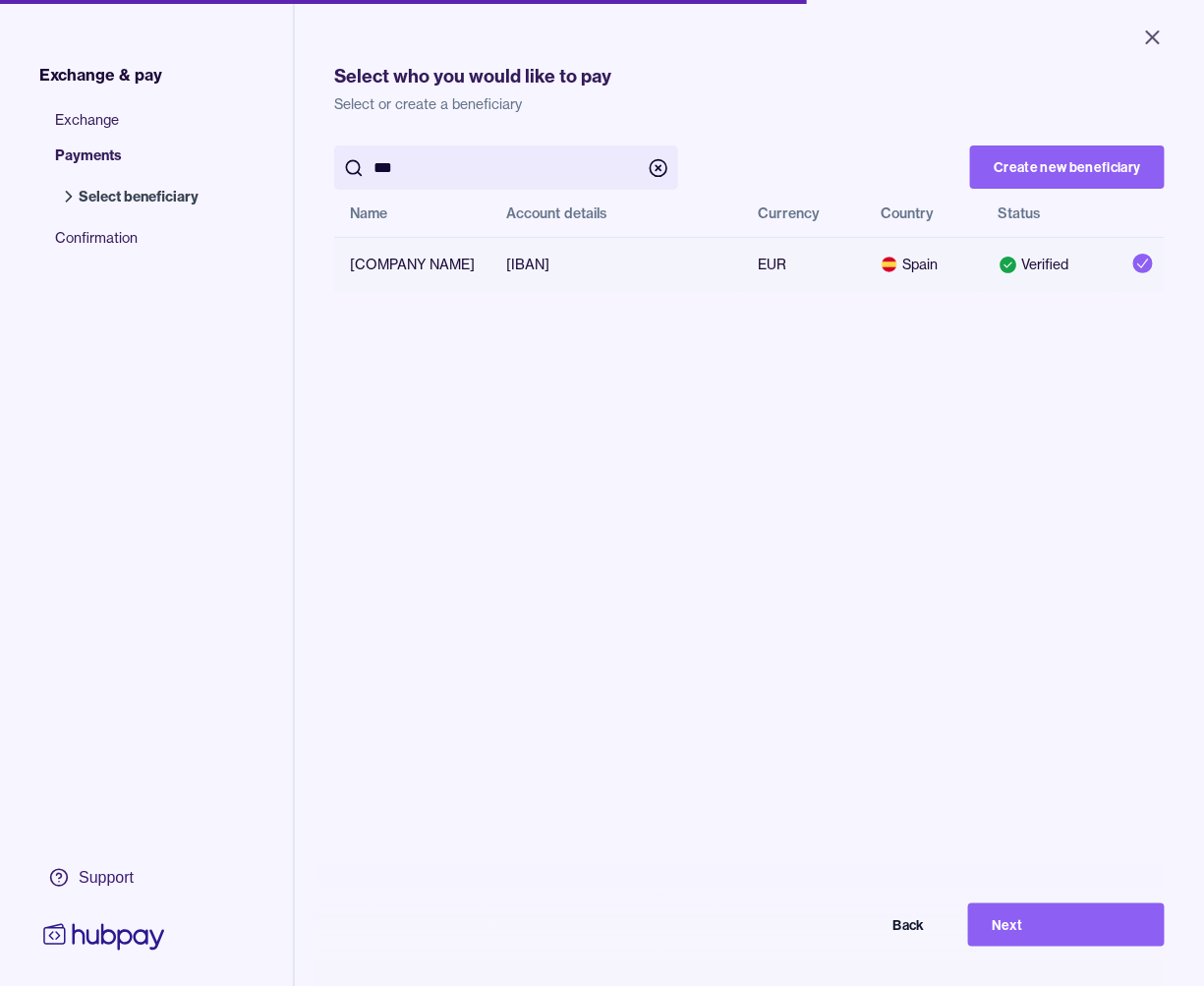 click on "*** Create new beneficiary Name Account details Currency Country Status [COMPANY NAME] [IBAN] EUR Spain Verified Back Next" at bounding box center [749, 638] 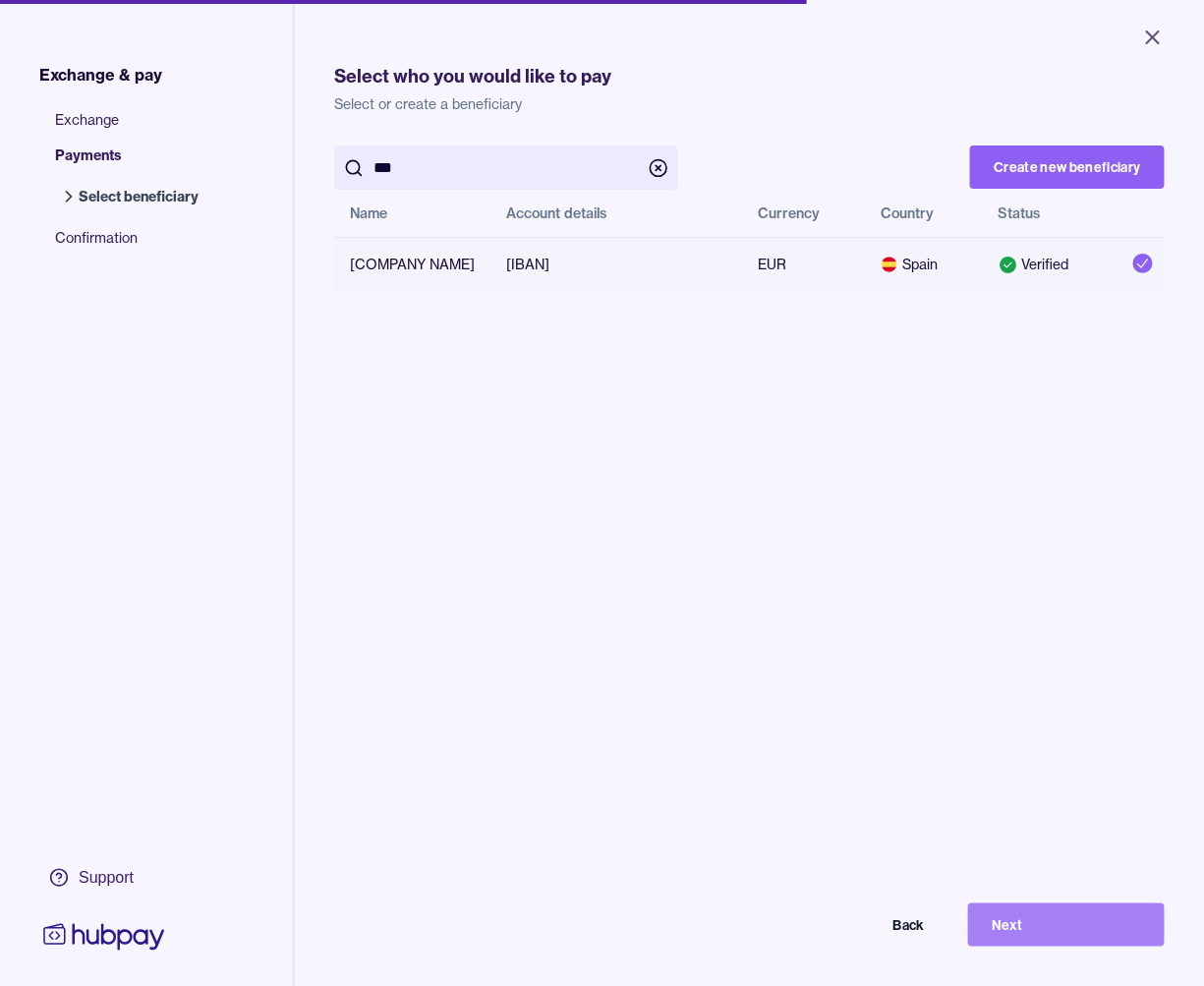 click on "Next" at bounding box center [1066, 925] 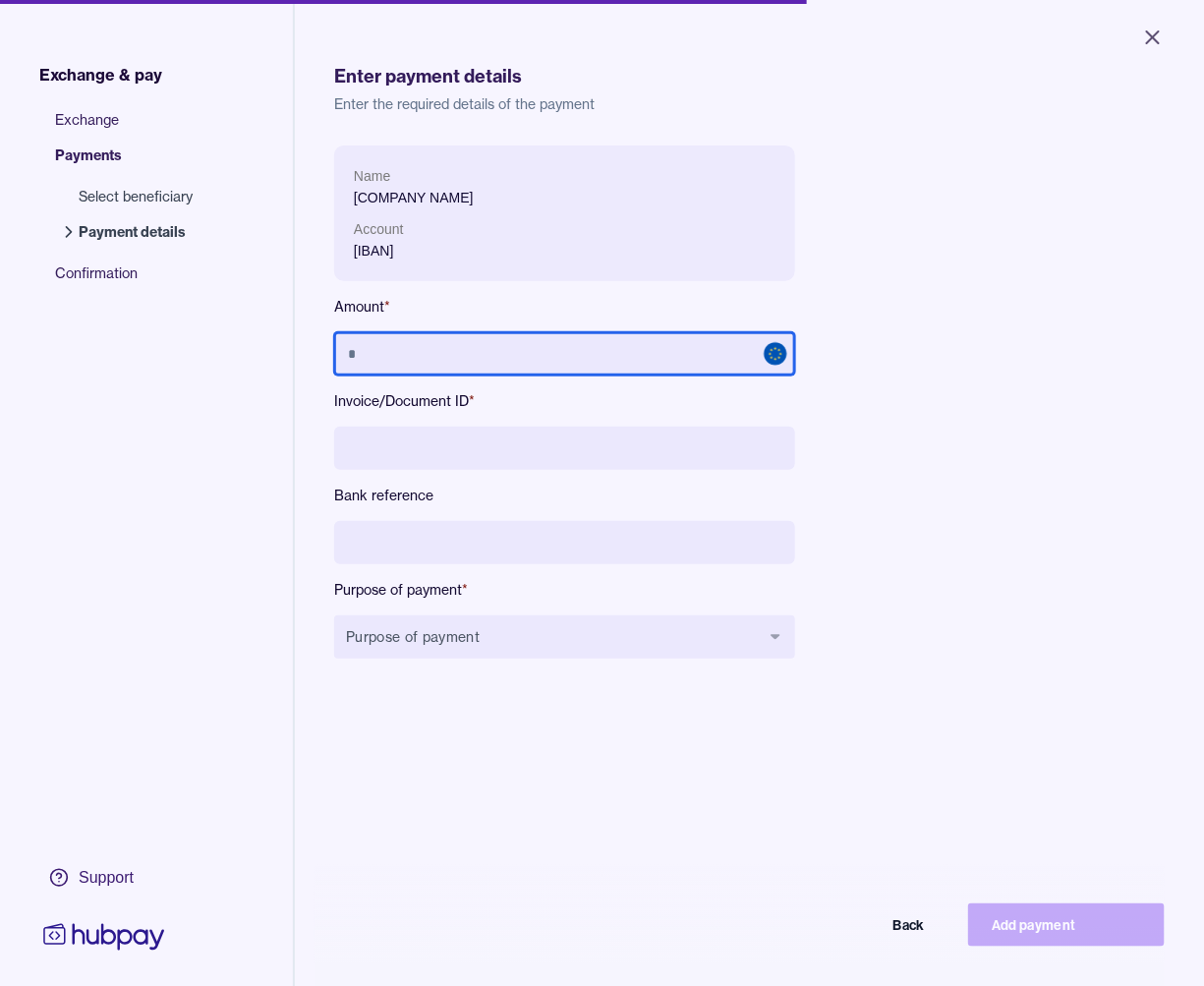 click at bounding box center [564, 354] 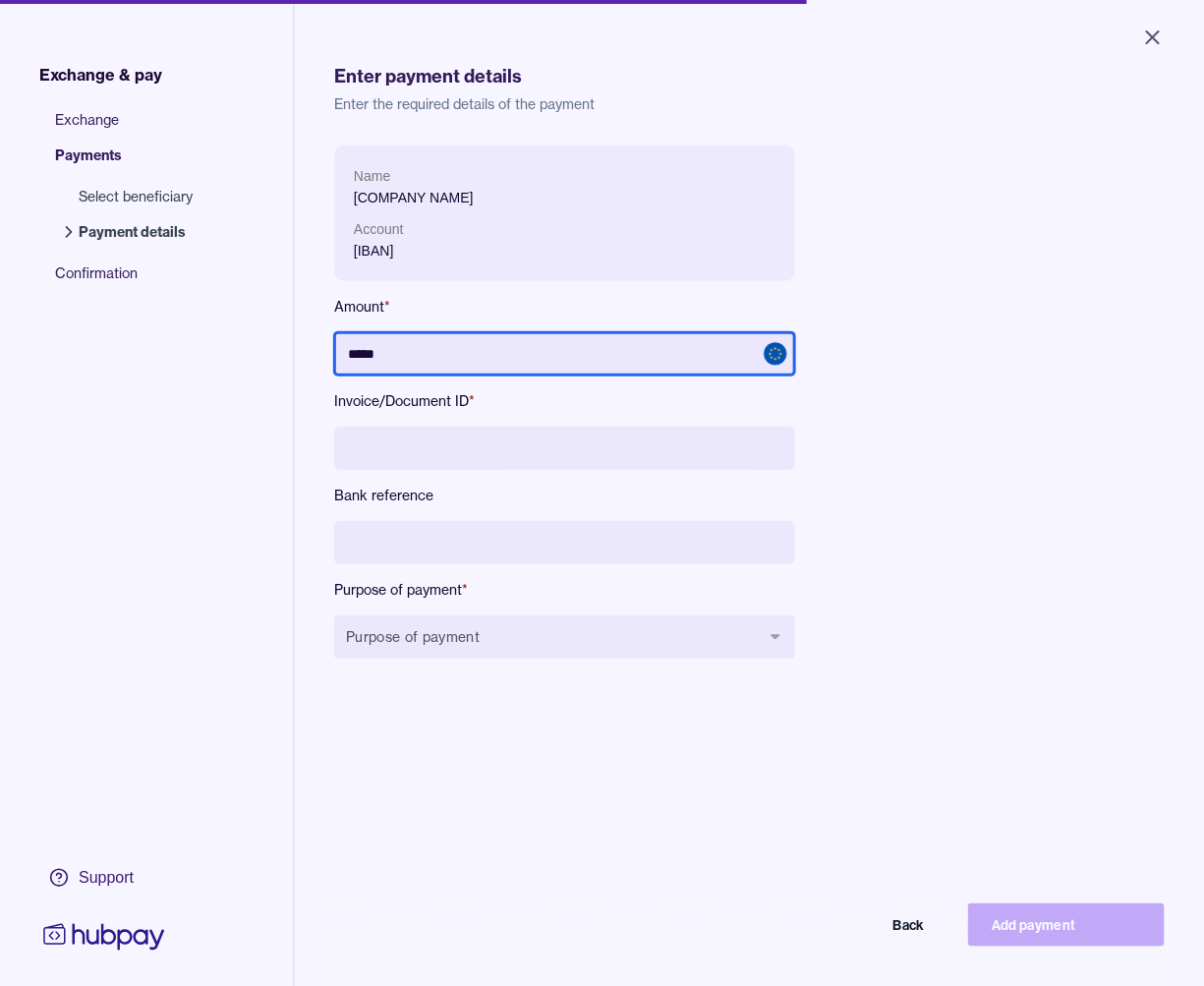 type on "*****" 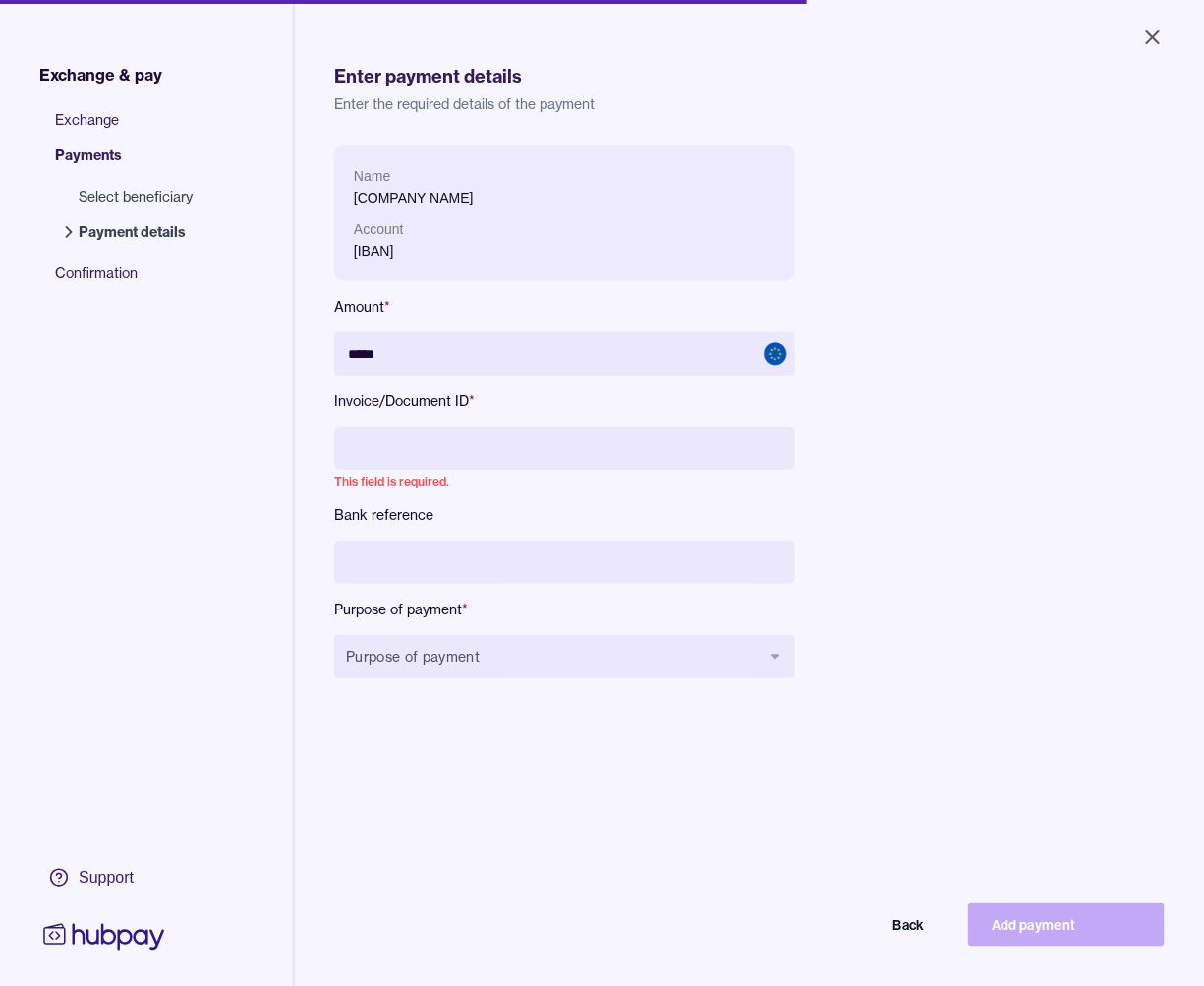 click at bounding box center [564, 448] 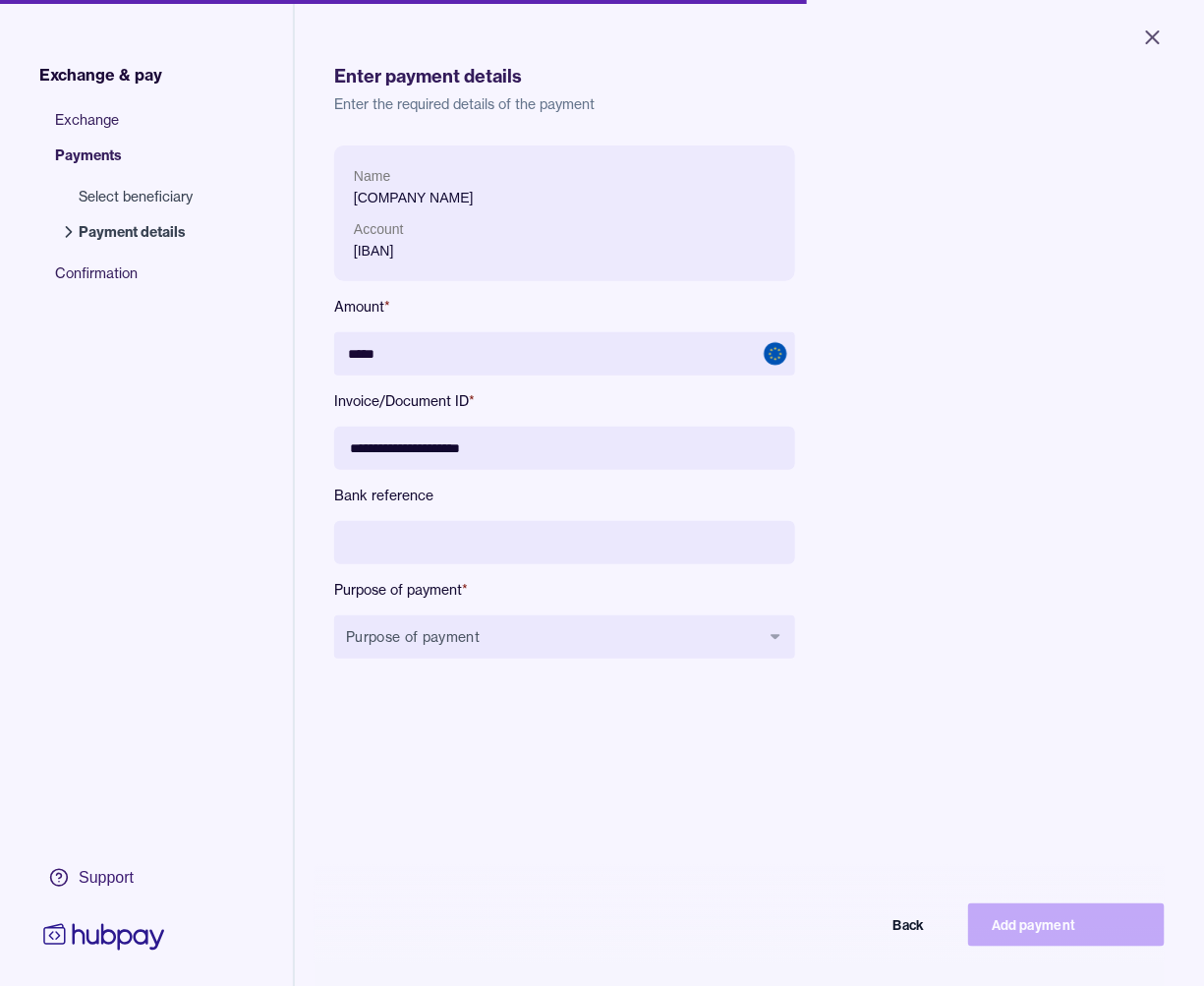 type on "**********" 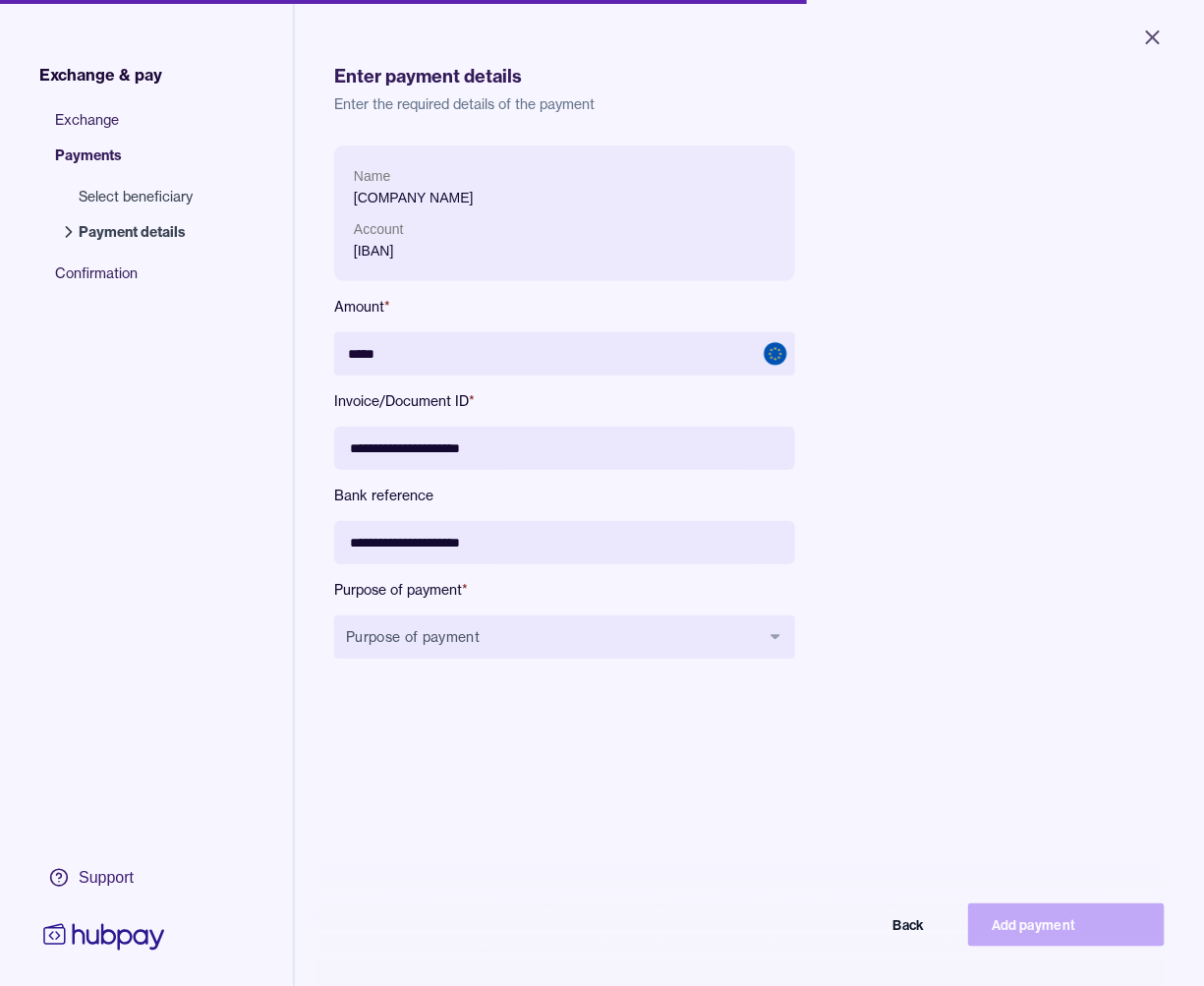 type on "**********" 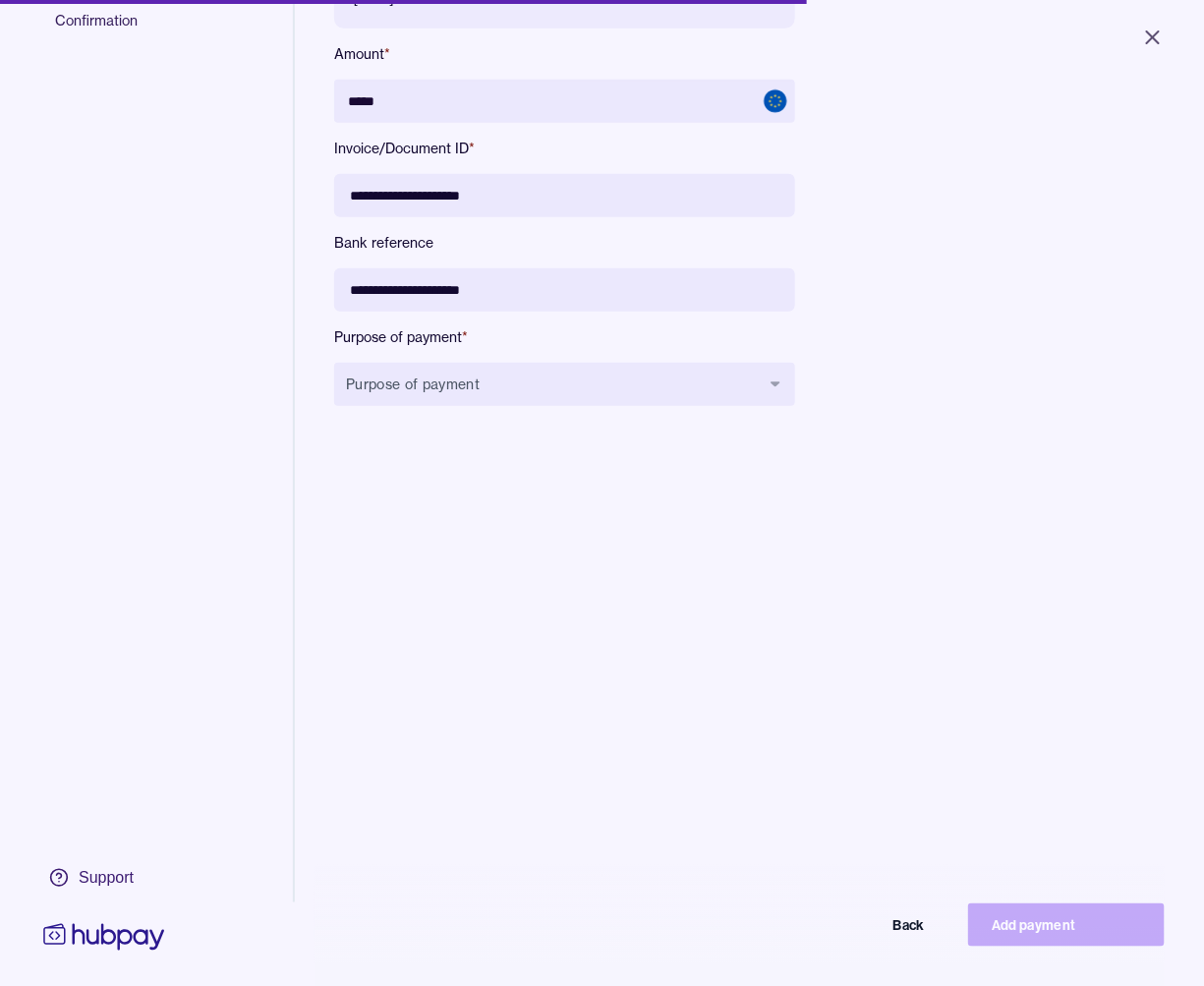 scroll, scrollTop: 262, scrollLeft: 0, axis: vertical 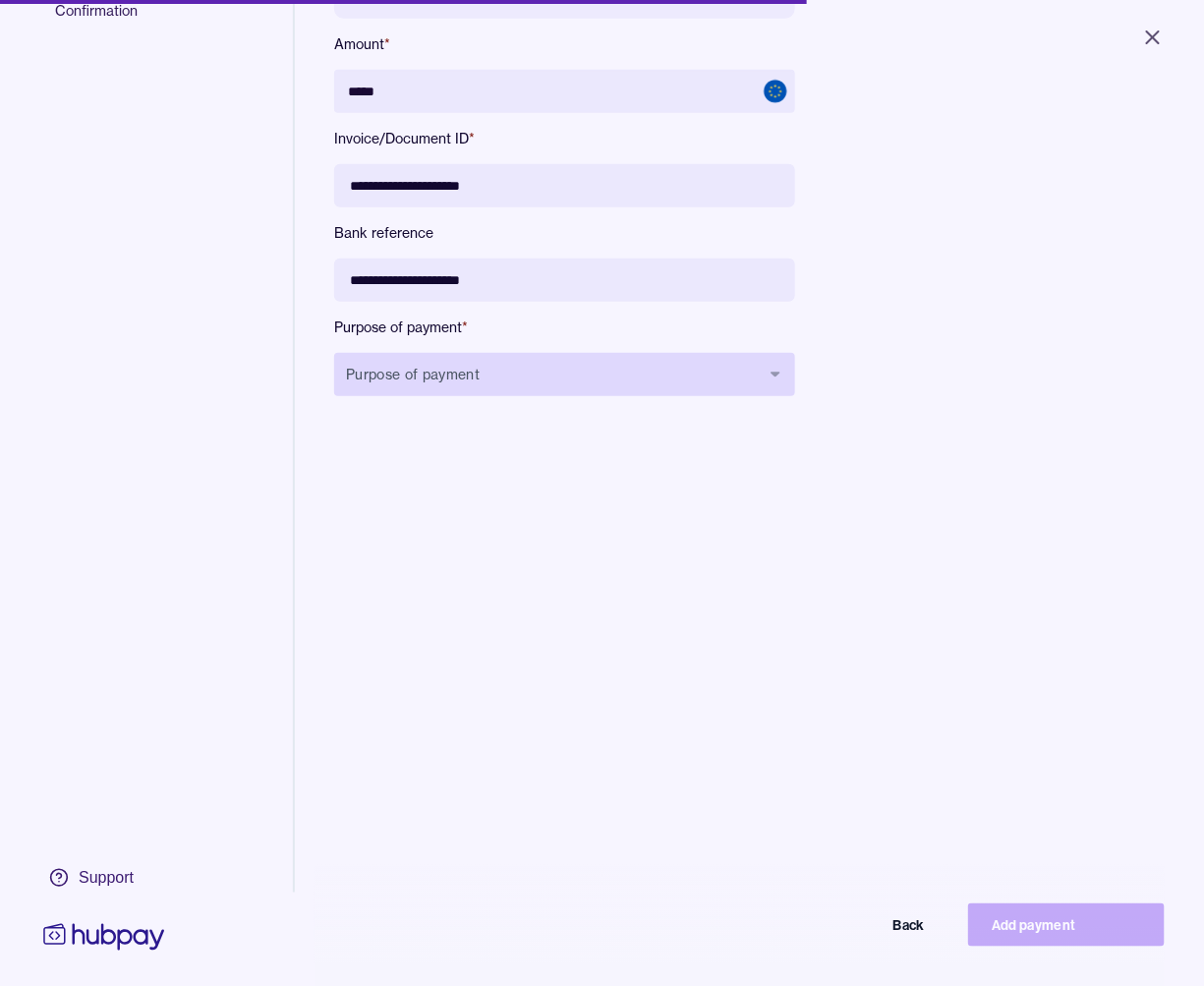 click on "Purpose of payment" at bounding box center [564, 375] 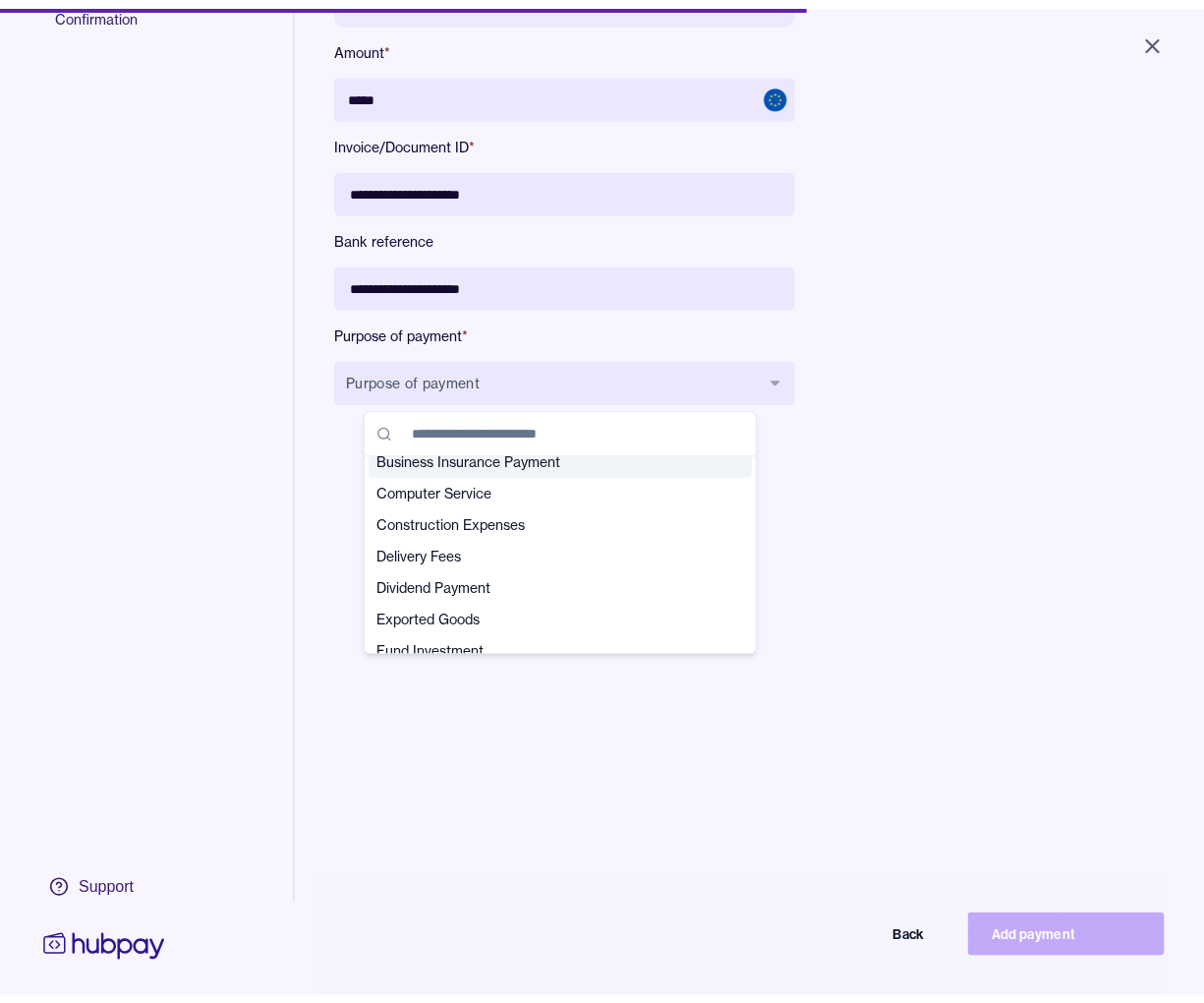 scroll, scrollTop: 109, scrollLeft: 0, axis: vertical 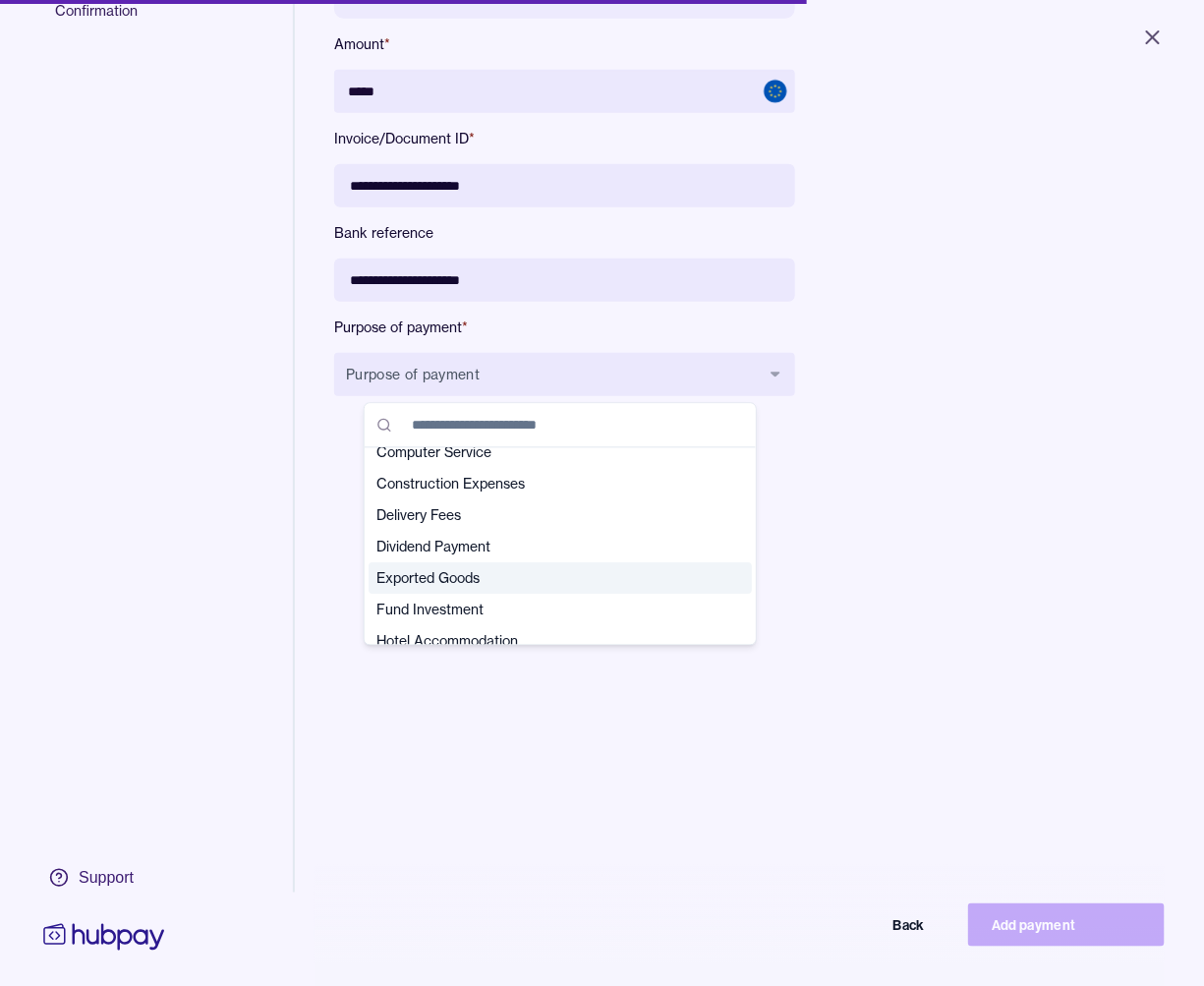 click on "Exported Goods" at bounding box center (548, 579) 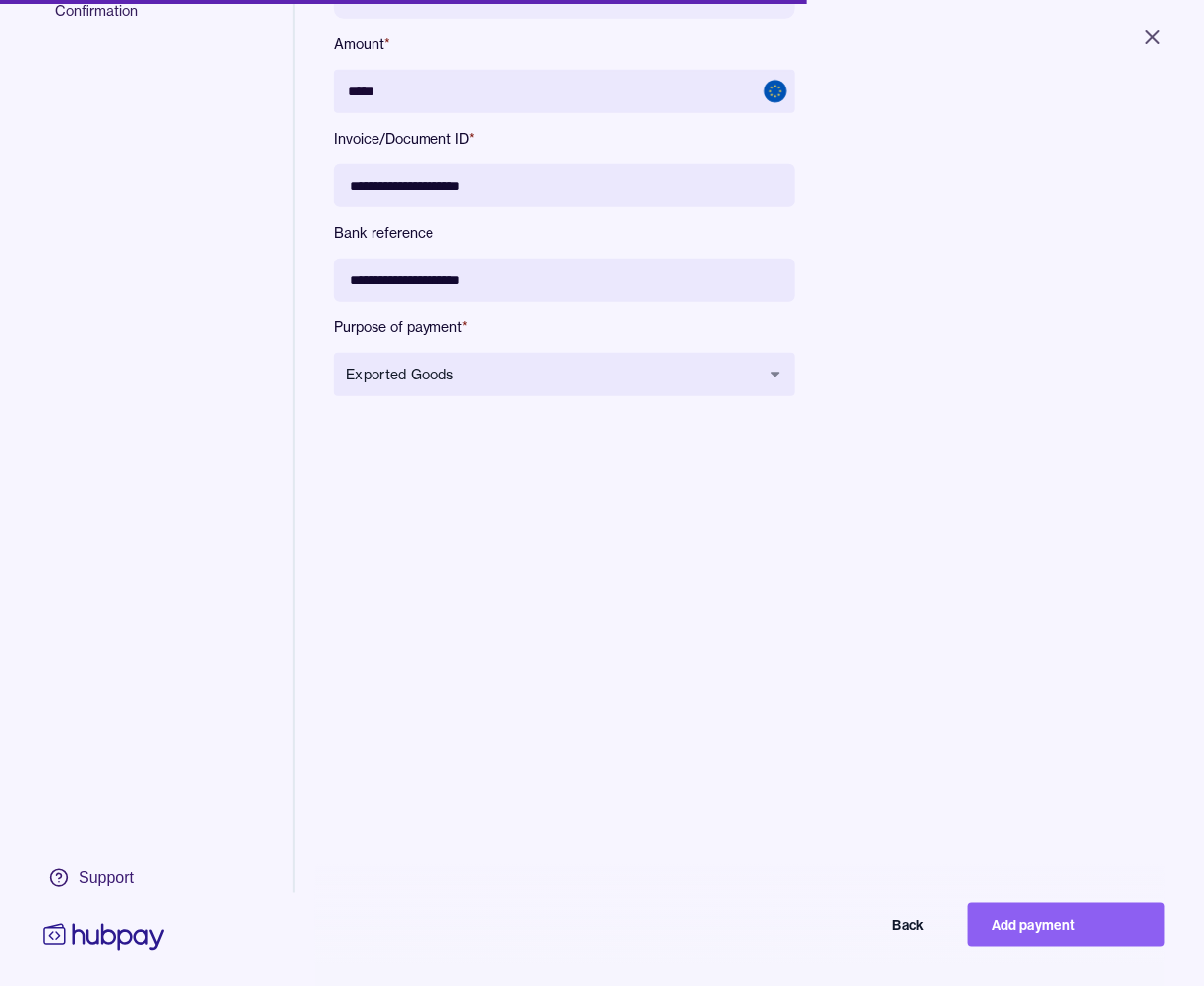 click on "Add payment" at bounding box center (1066, 925) 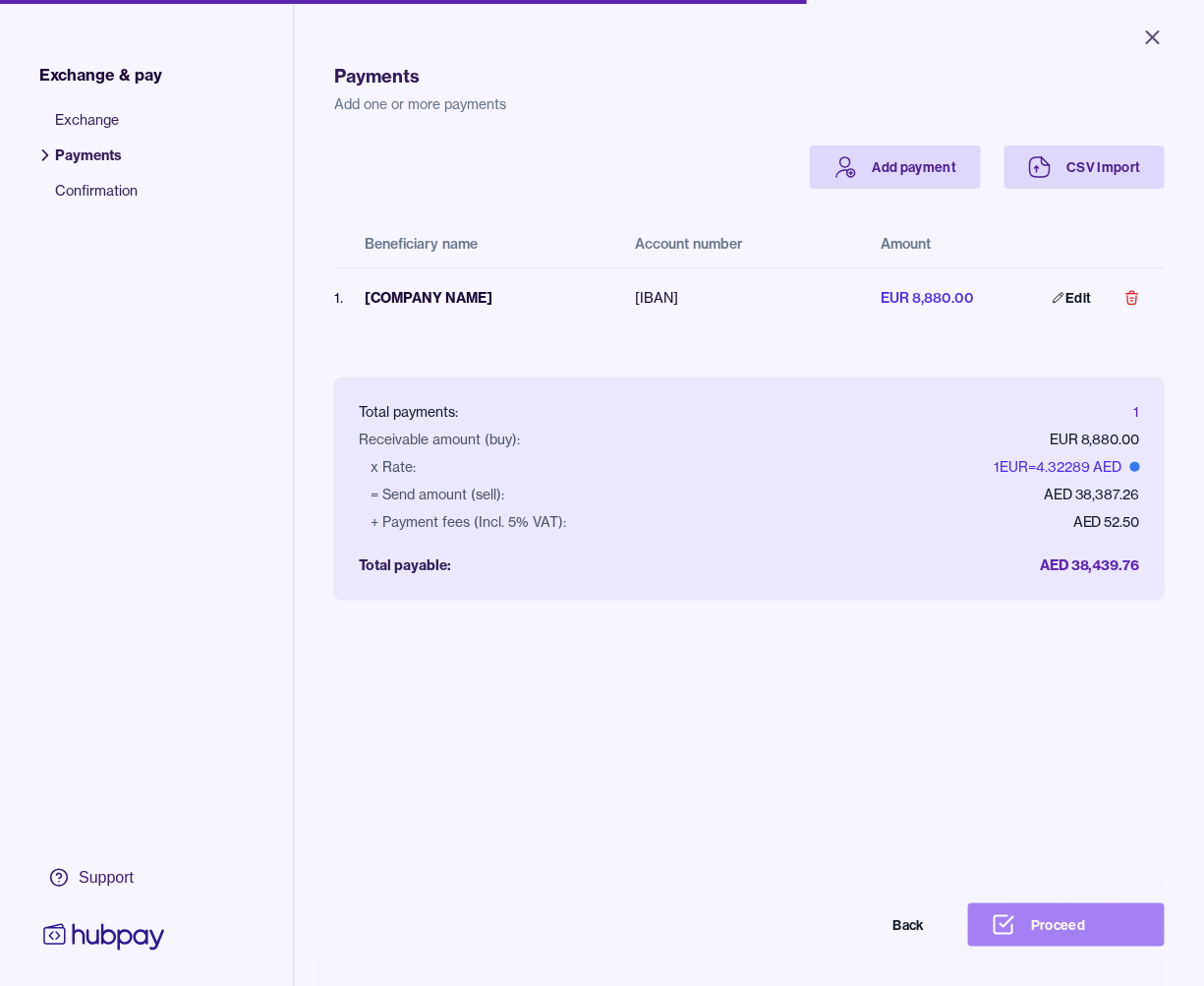 click on "Proceed" at bounding box center (1066, 925) 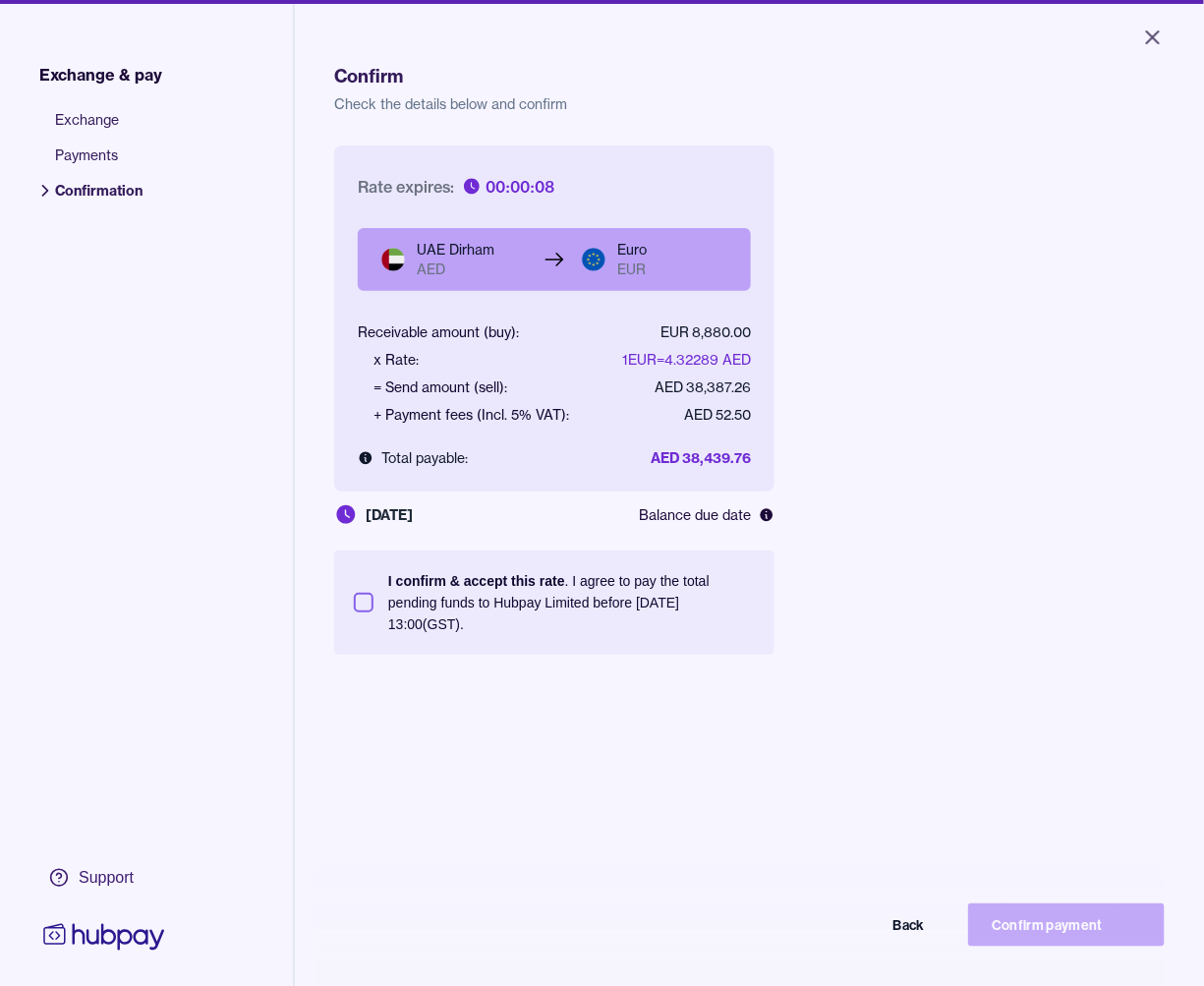click on "I confirm & accept this rate . I agree to pay the total pending funds to Hubpay Limited before   [DATE]  13:00  (GST)." at bounding box center [364, 603] 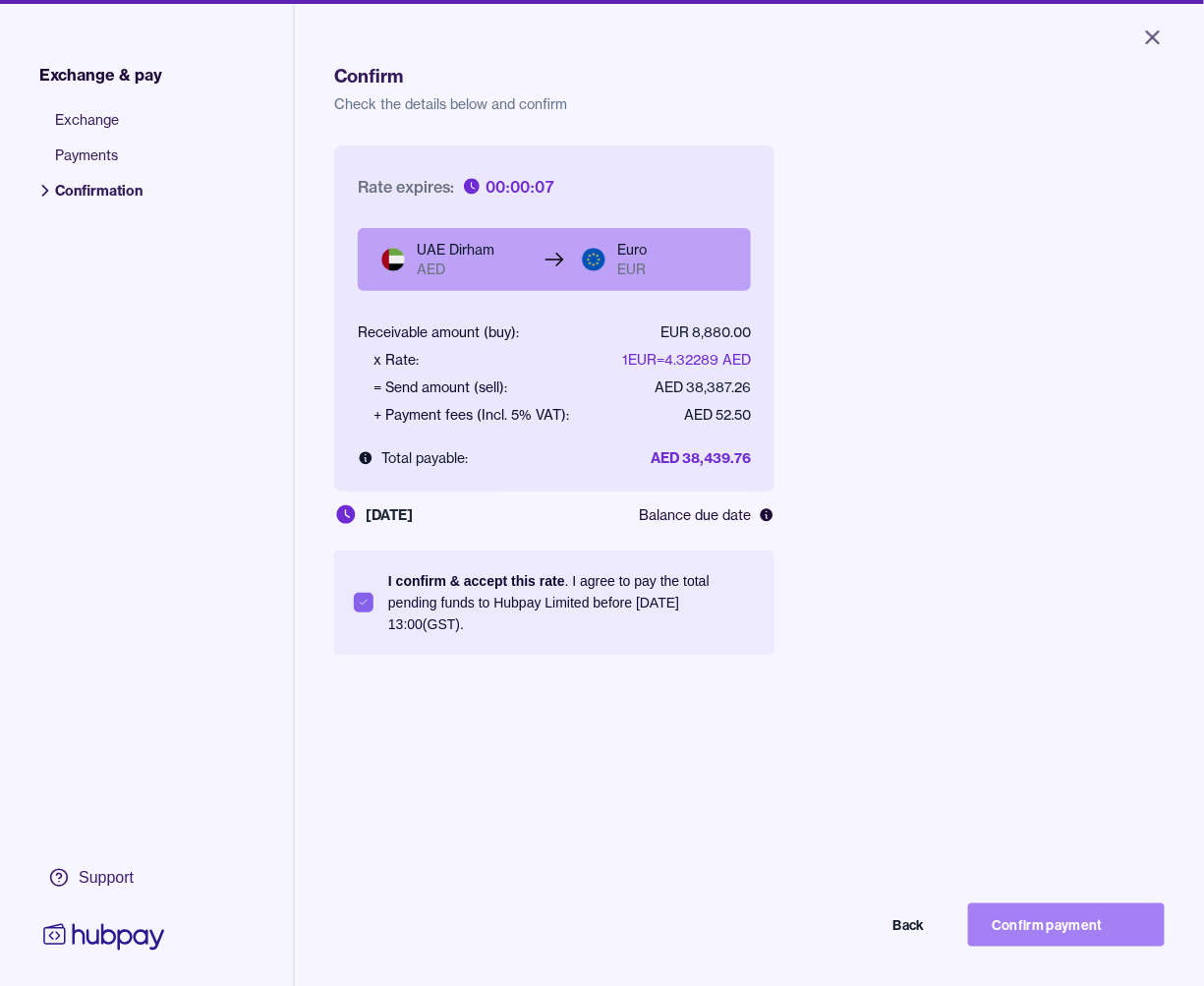 click on "Confirm payment" at bounding box center [1066, 925] 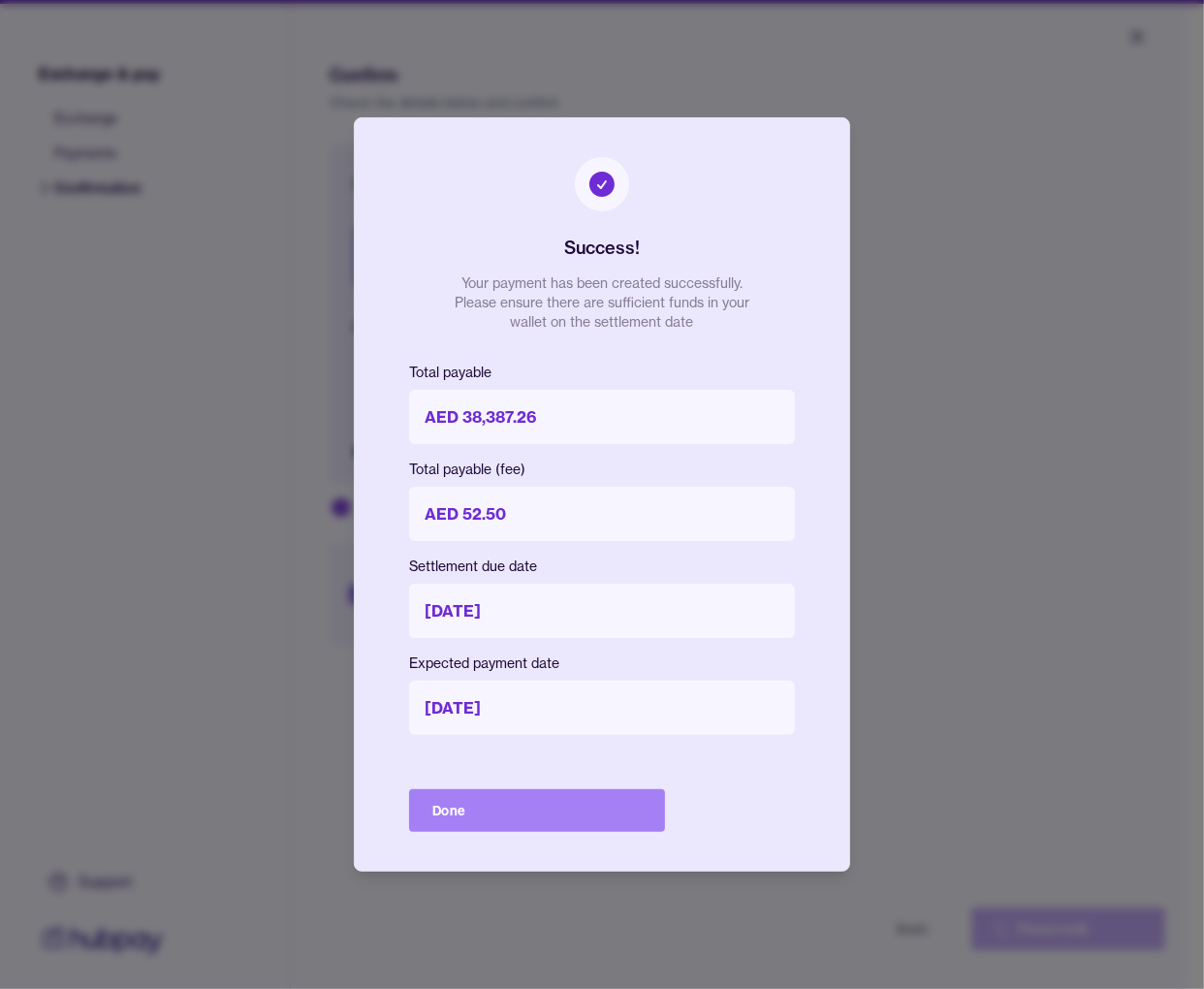 click on "Done" at bounding box center (537, 811) 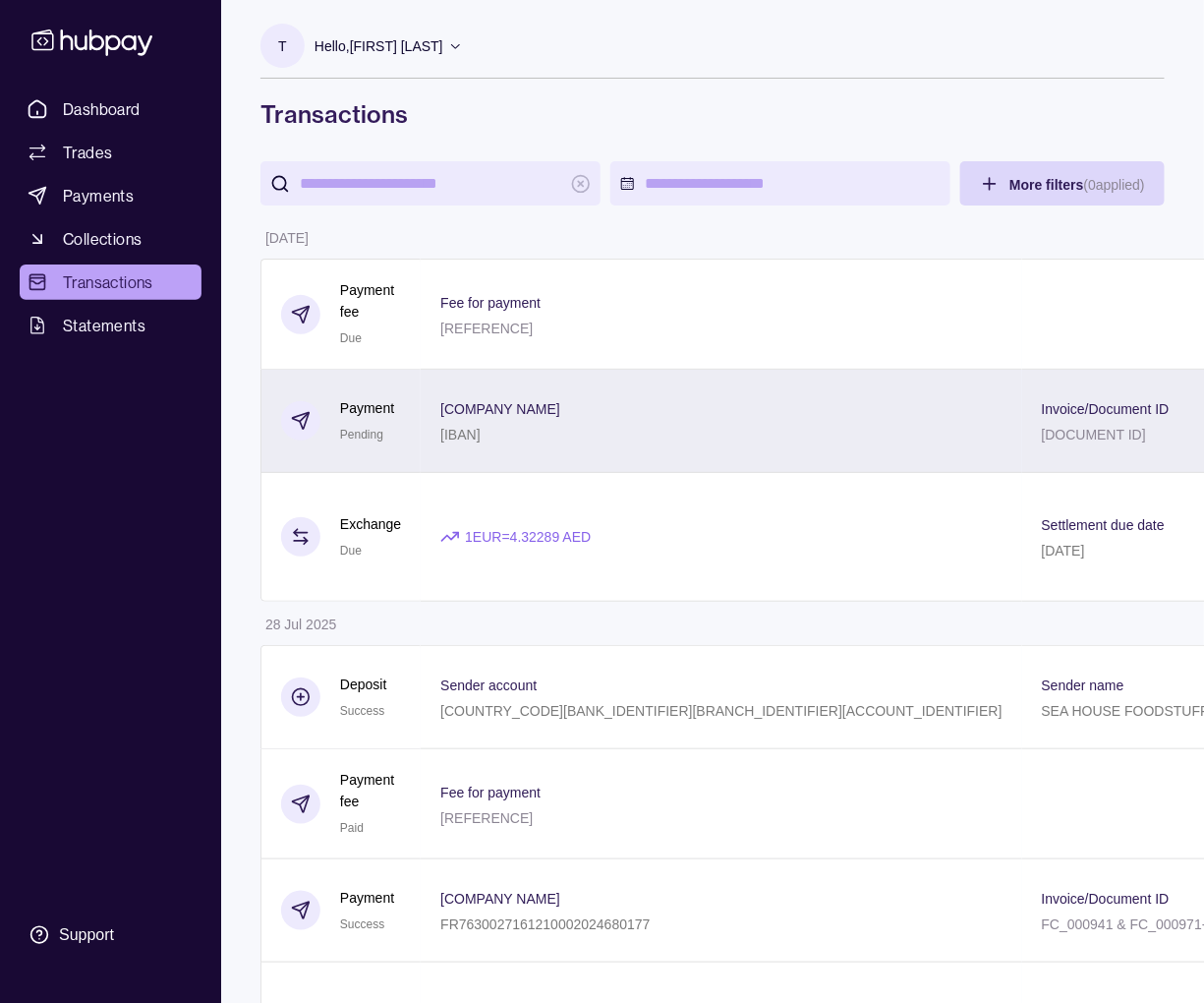 click on "[COMPANY NAME] [IBAN]" at bounding box center (720, 421) 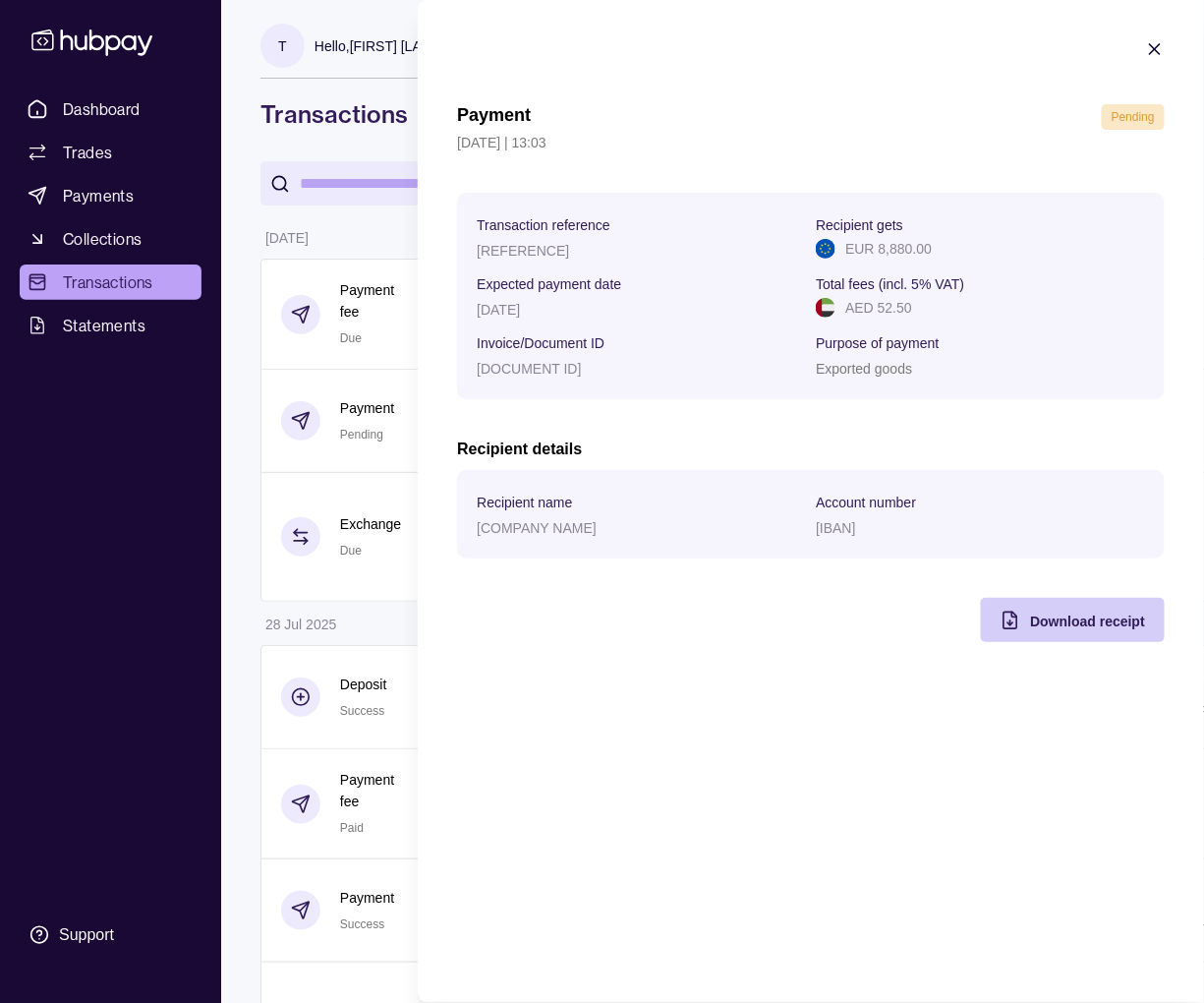 click on "Download receipt" at bounding box center (1087, 621) 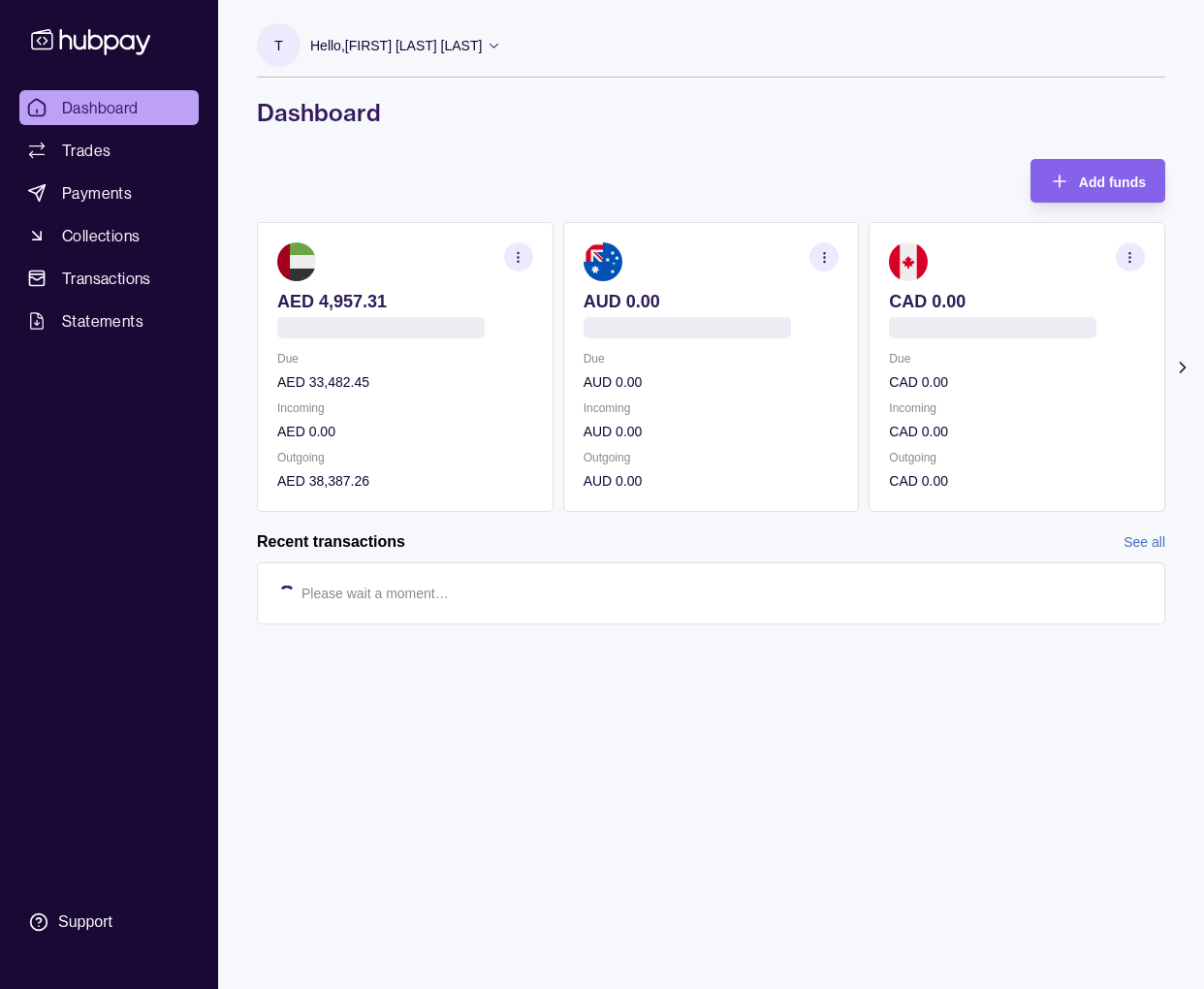scroll, scrollTop: 0, scrollLeft: 0, axis: both 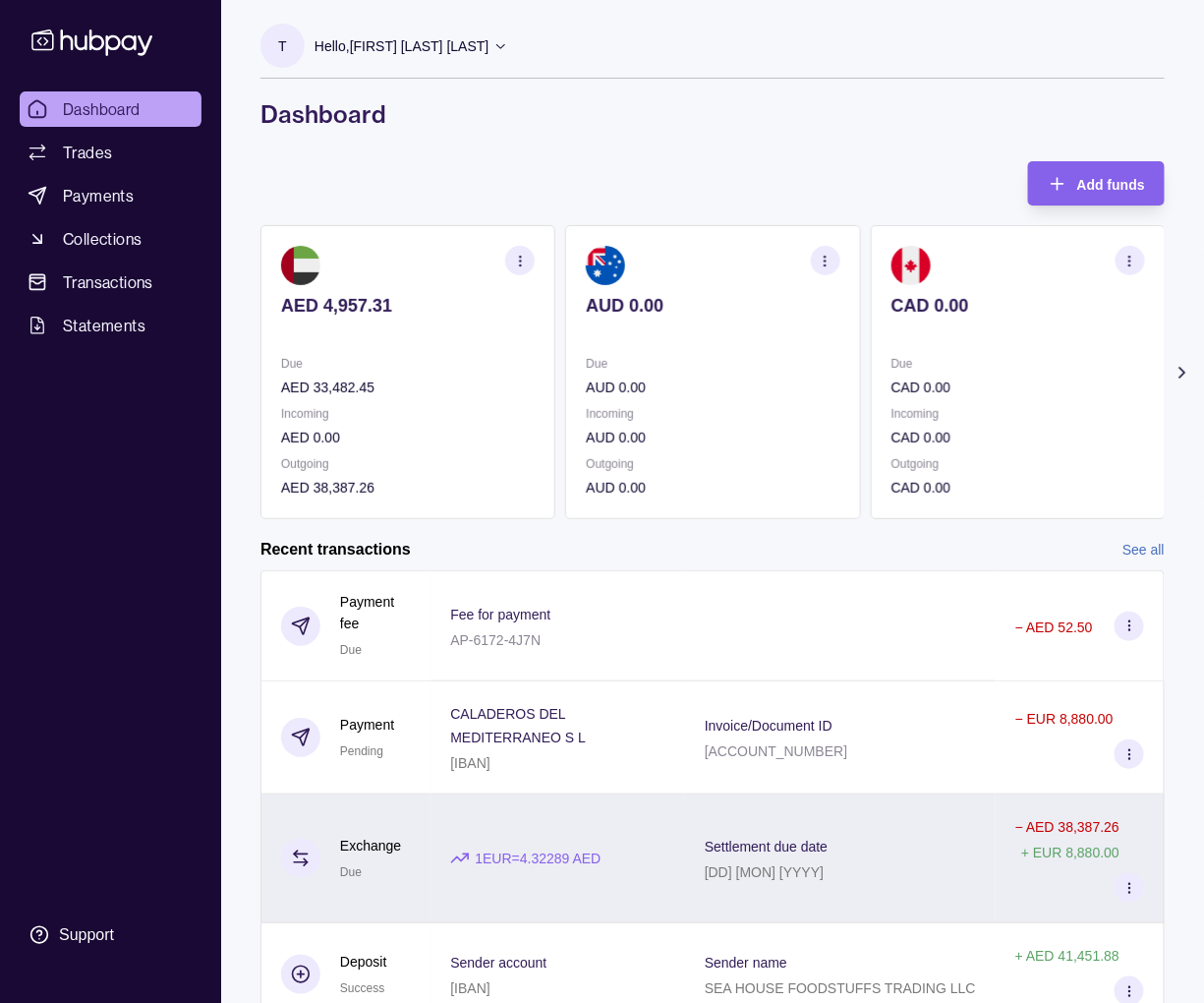 click on "Settlement due date [DD] [MON] [YYYY]" at bounding box center (840, 858) 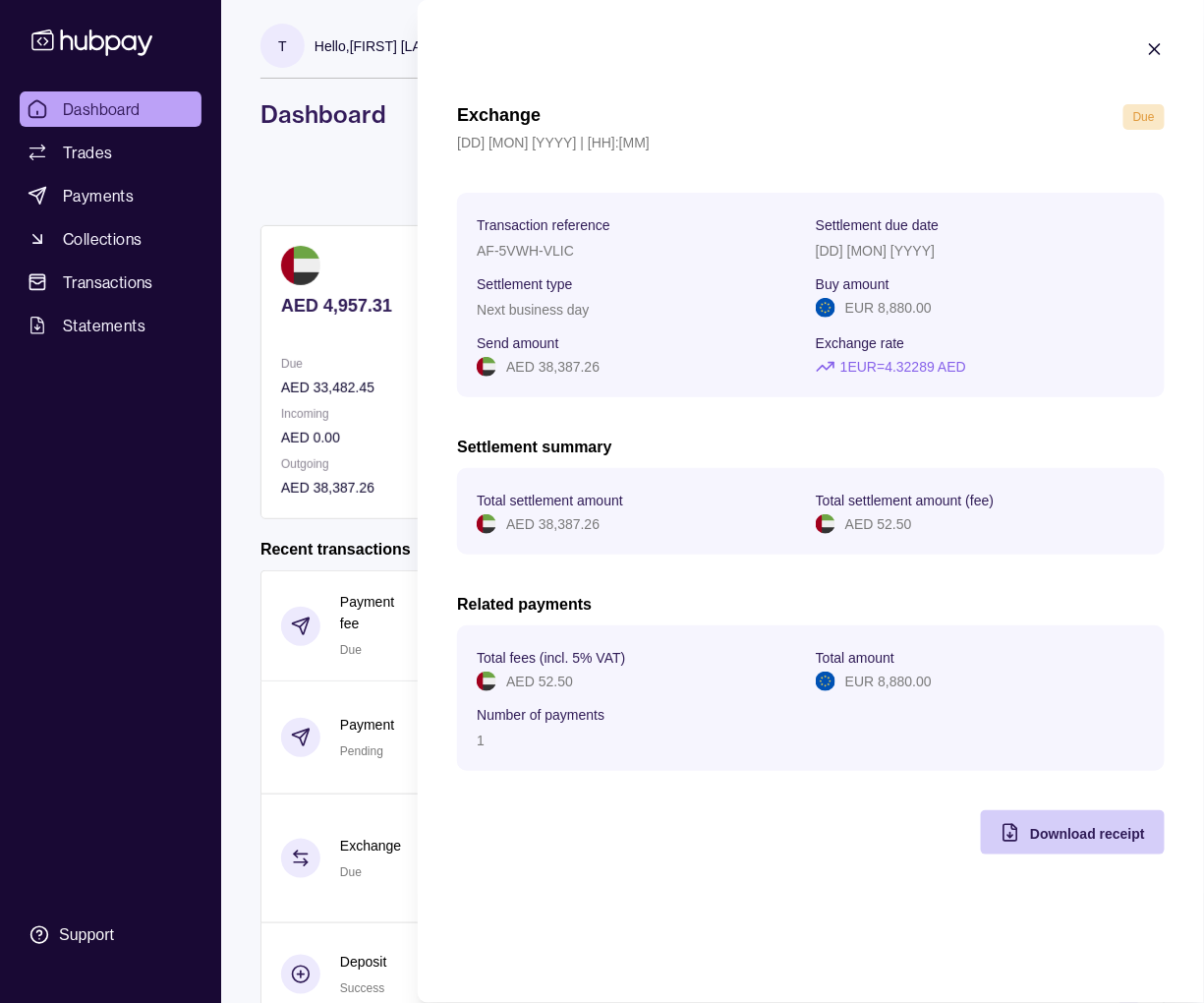 click on "Download receipt" at bounding box center [1087, 834] 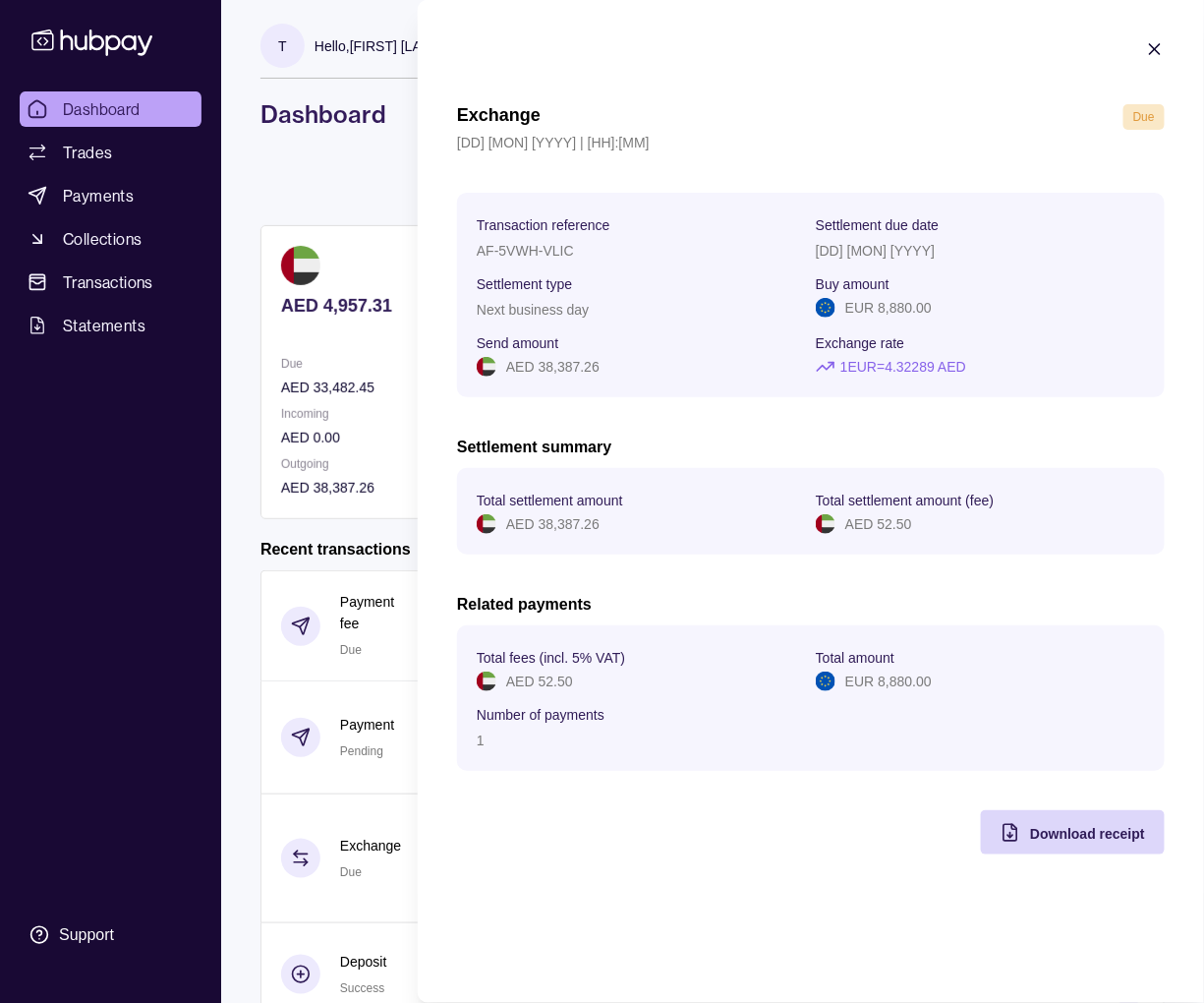 click 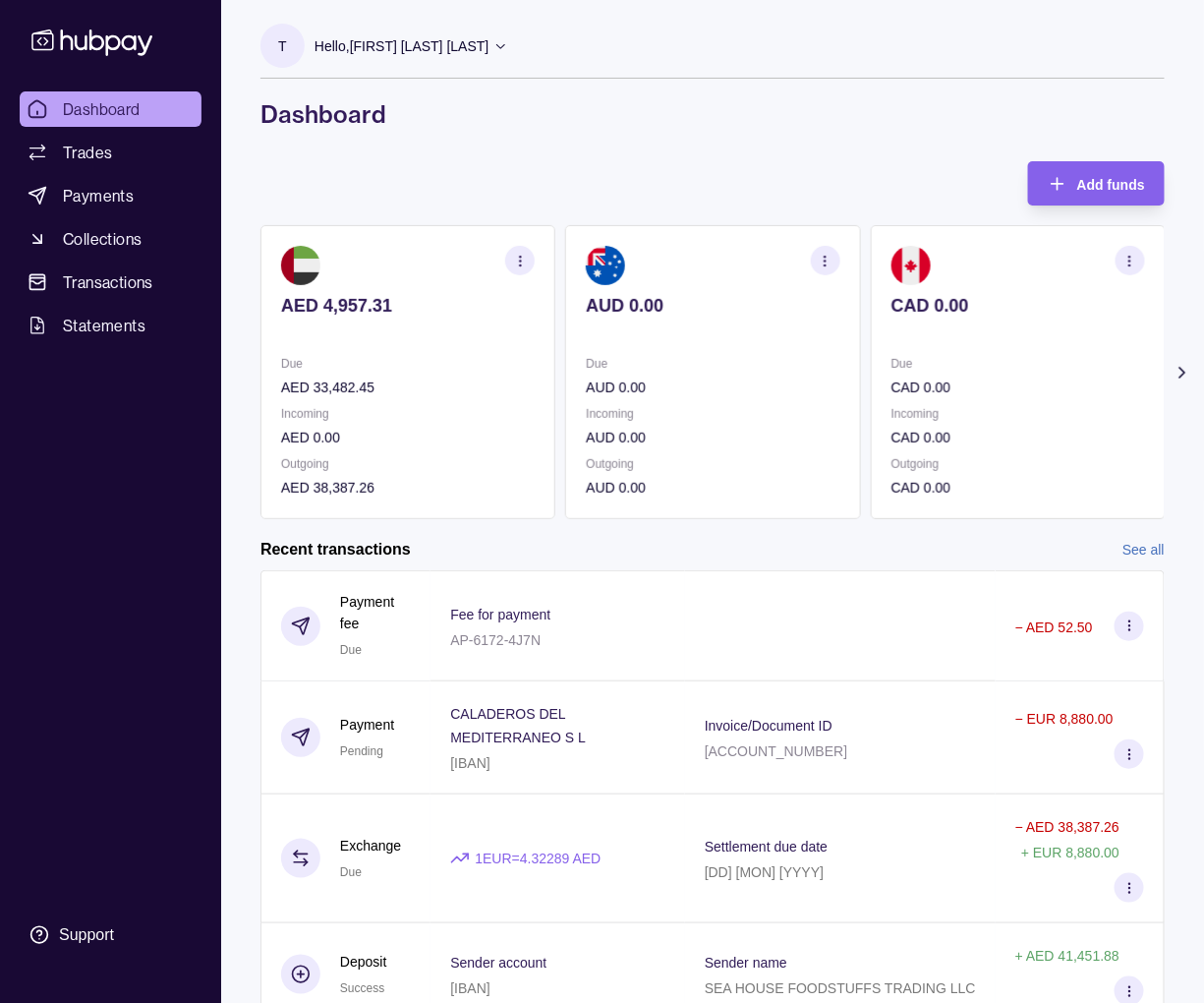 click on "Dashboard" at bounding box center [101, 109] 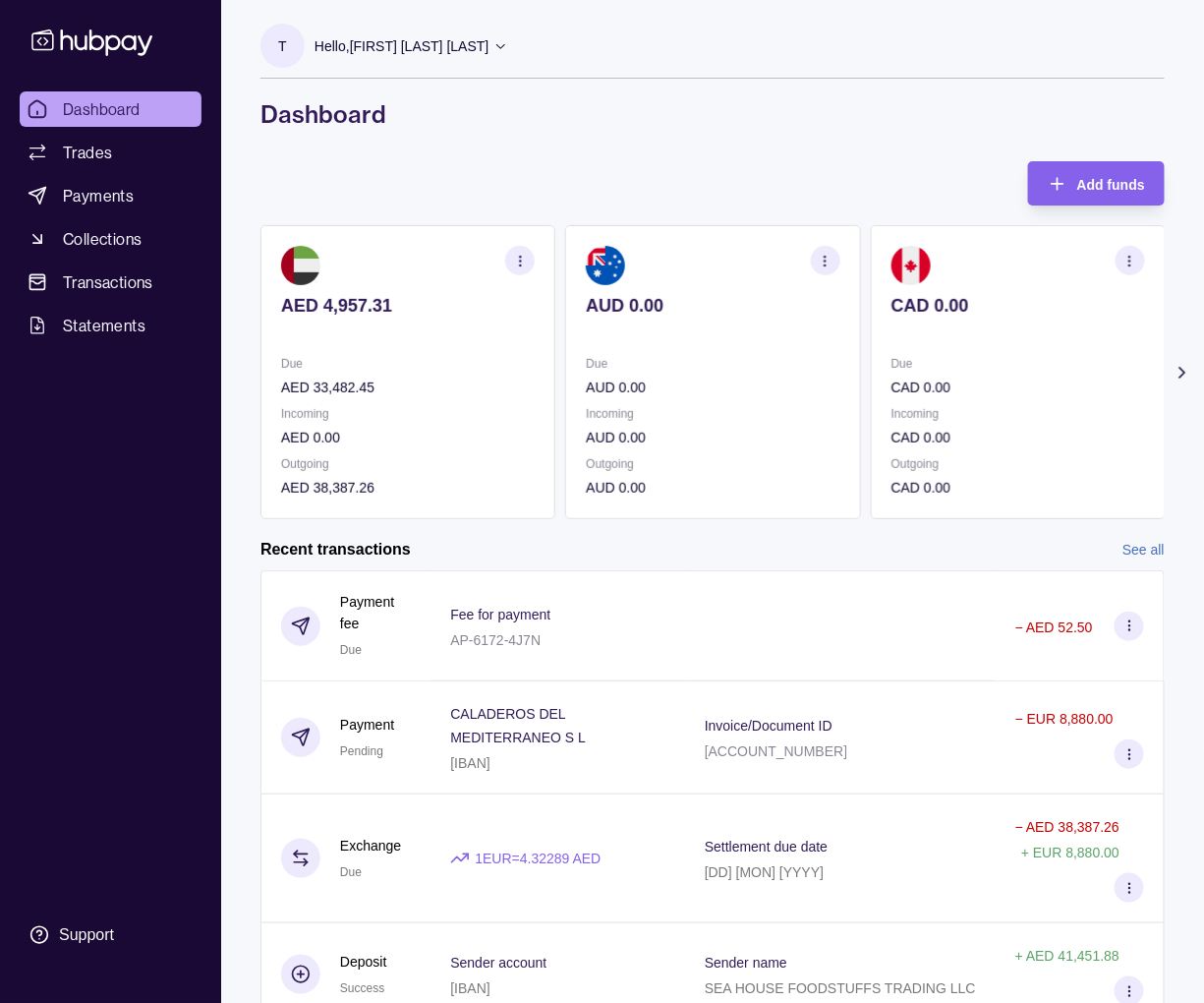 click on "Hello,  Thierry Claude Beylot" at bounding box center [401, 46] 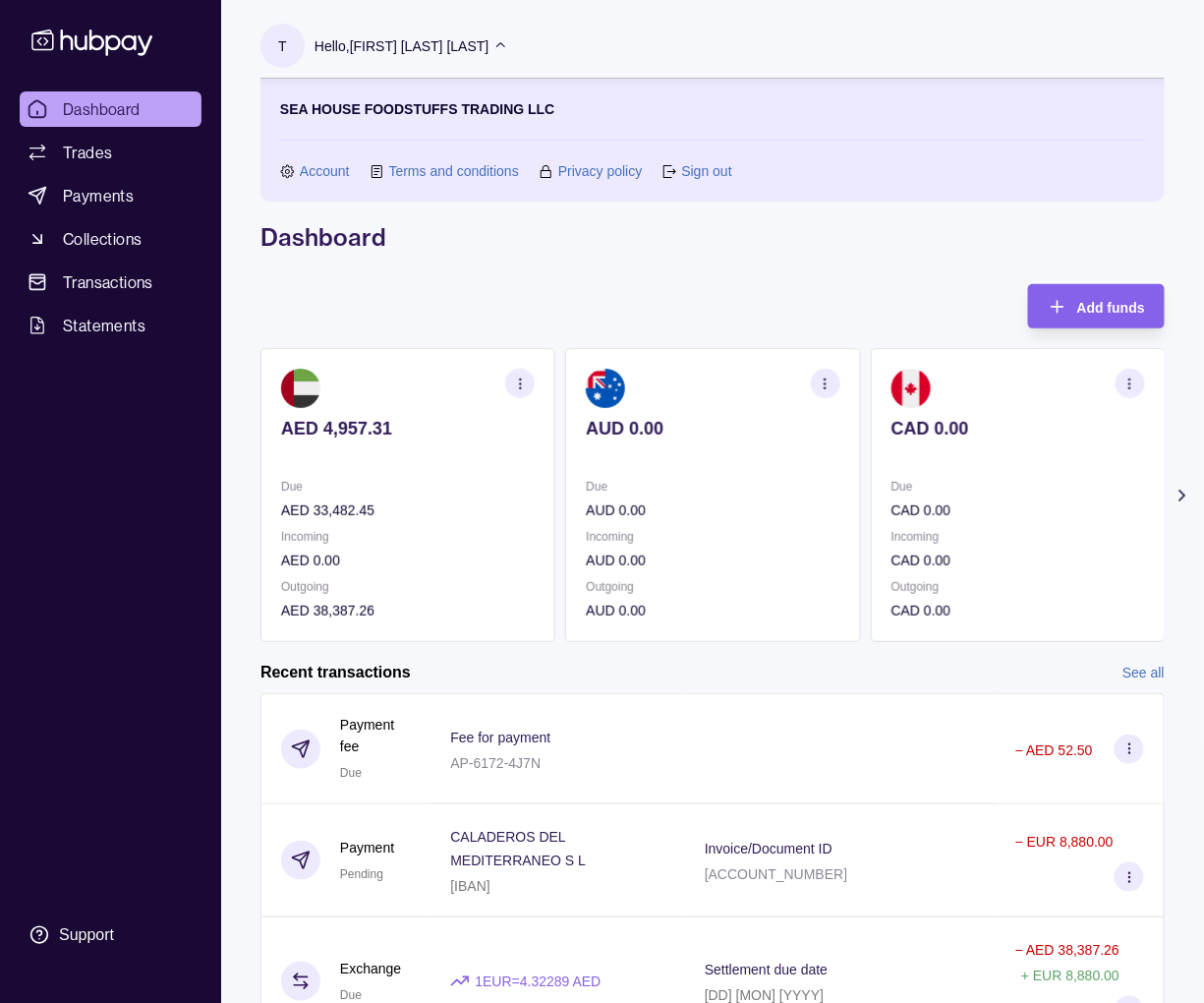 click on "Sign out" at bounding box center (706, 171) 